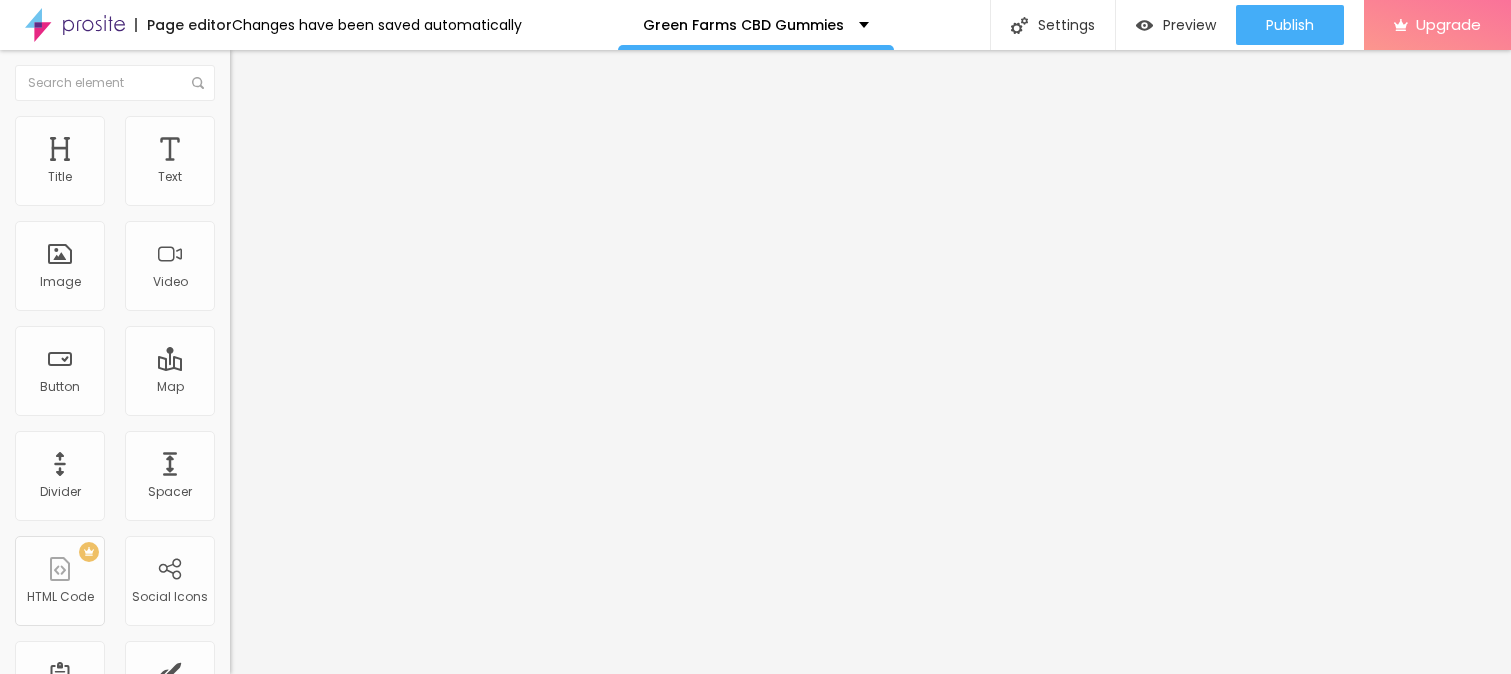 scroll, scrollTop: 0, scrollLeft: 0, axis: both 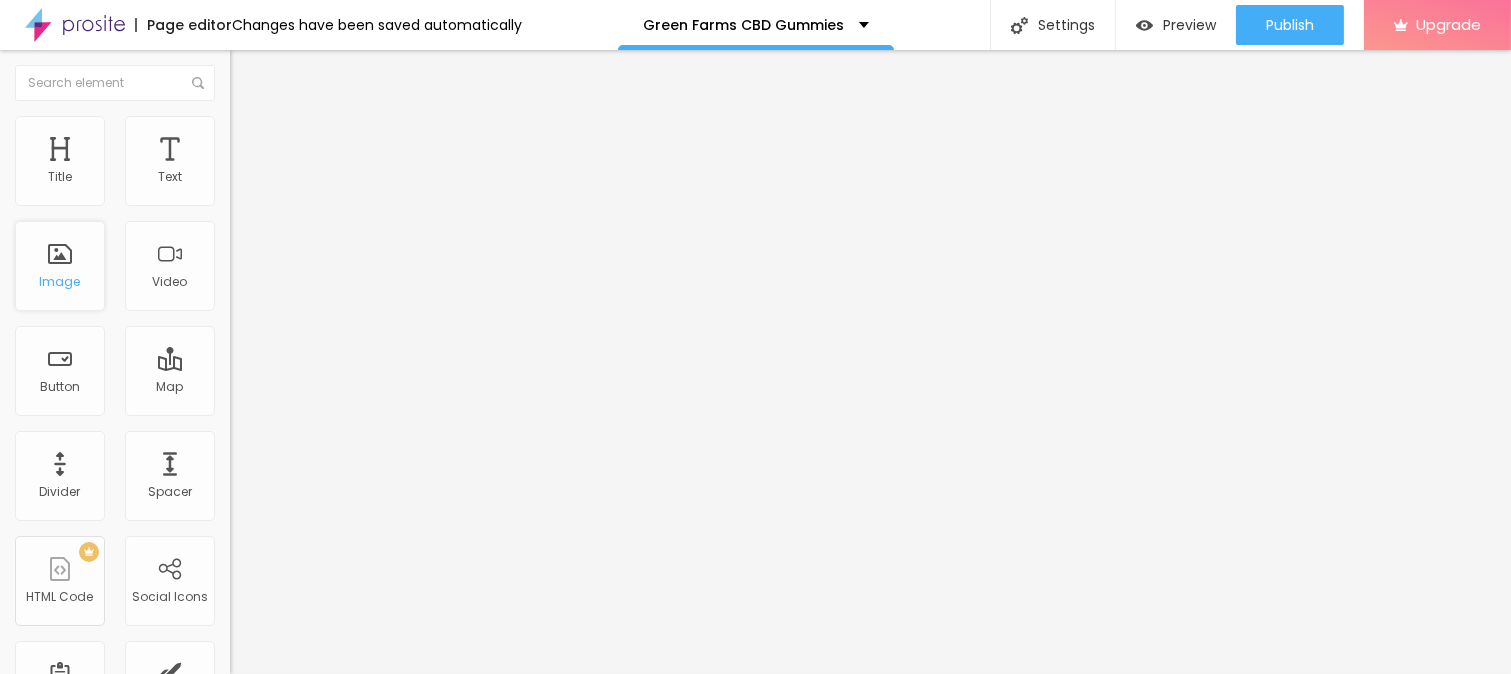 click on "Image" at bounding box center (60, 282) 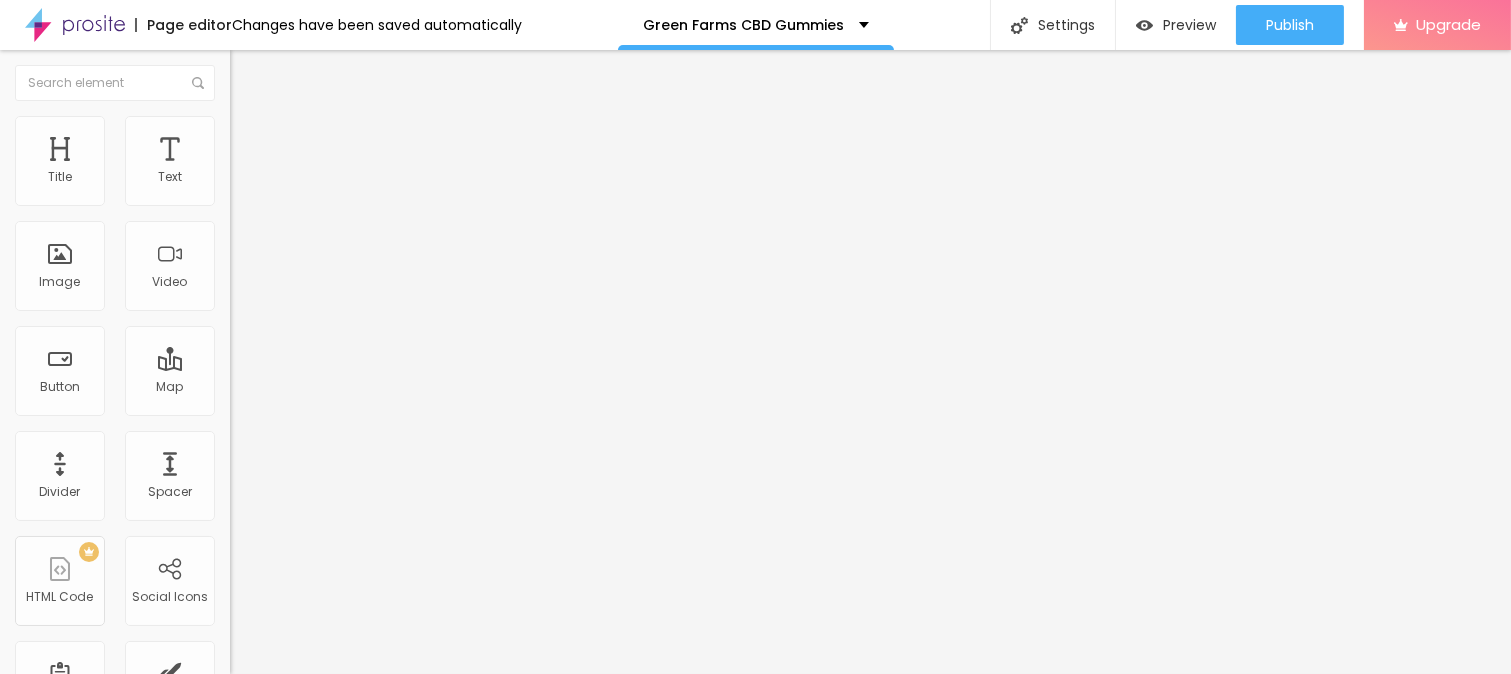 click on "Add image" at bounding box center [271, 163] 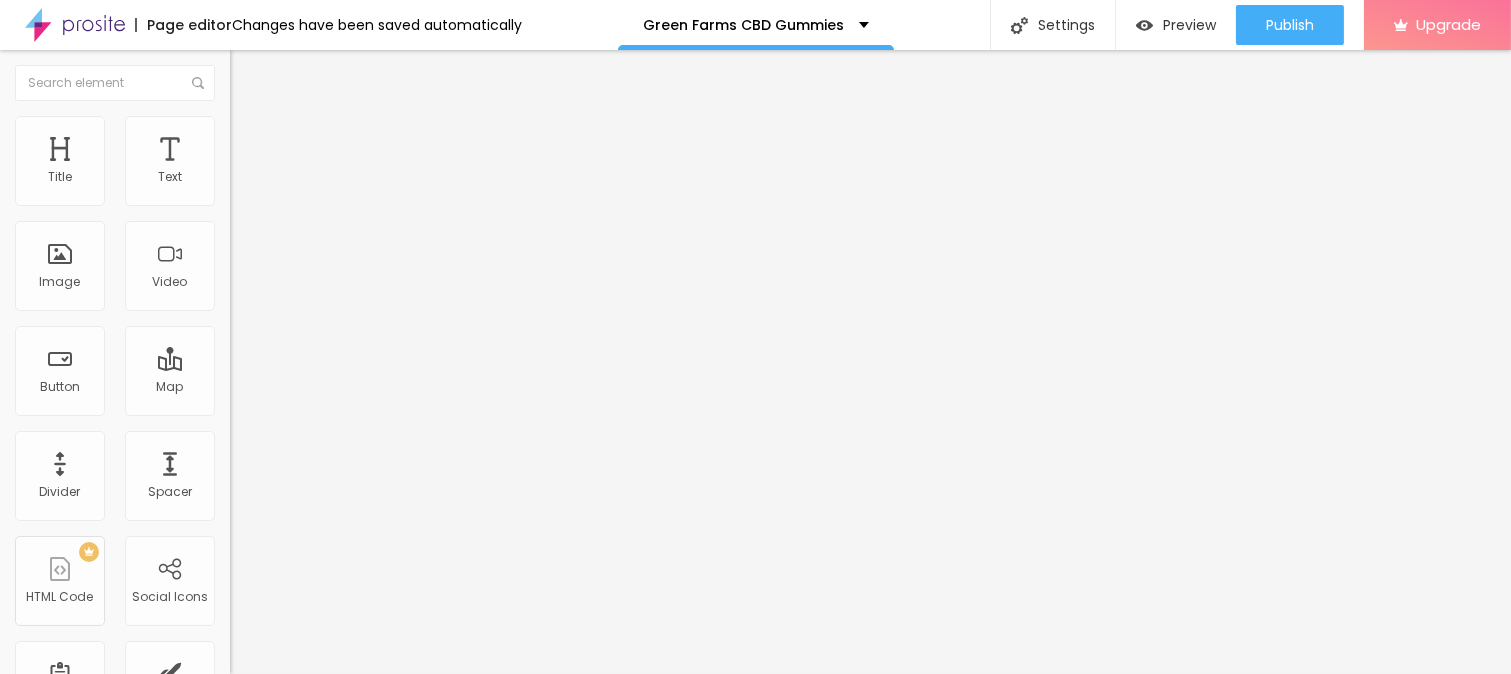 click on "Upload" at bounding box center [66, 919] 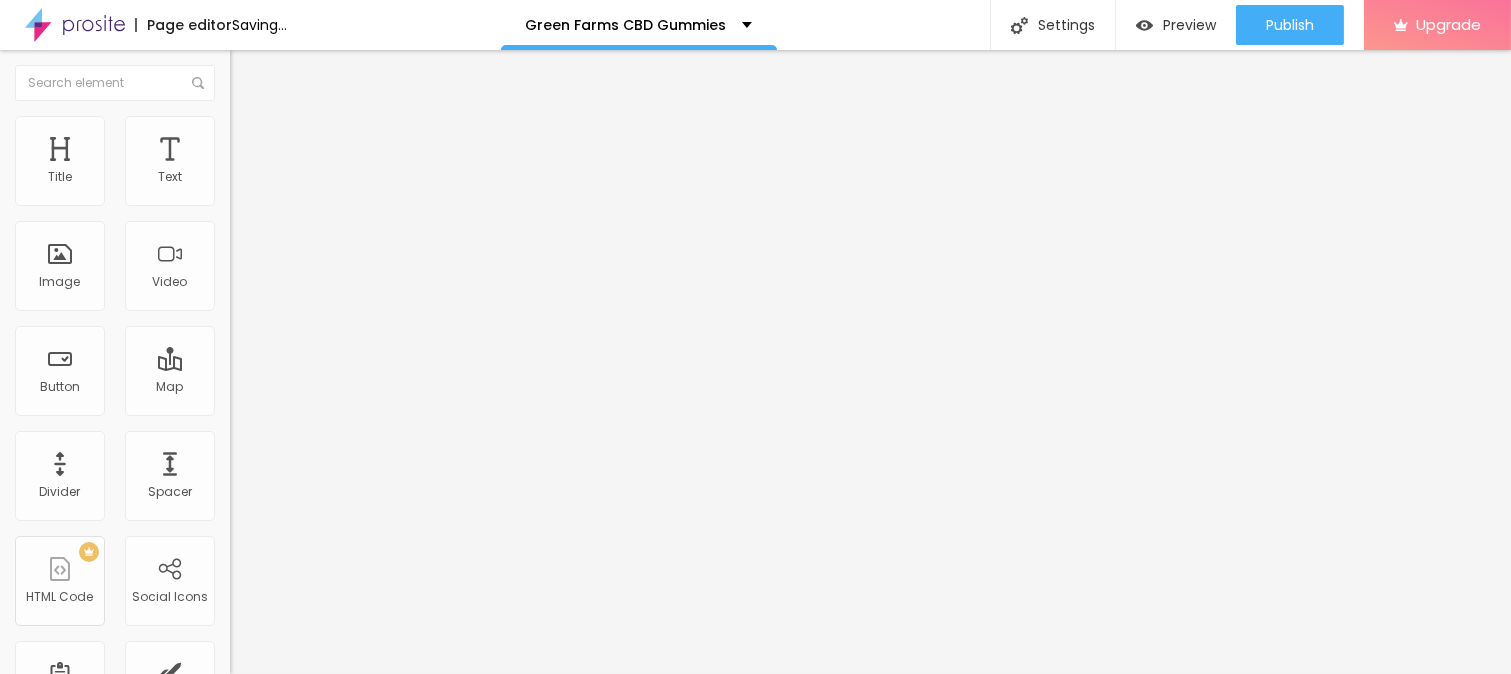 click on "Style" at bounding box center (345, 126) 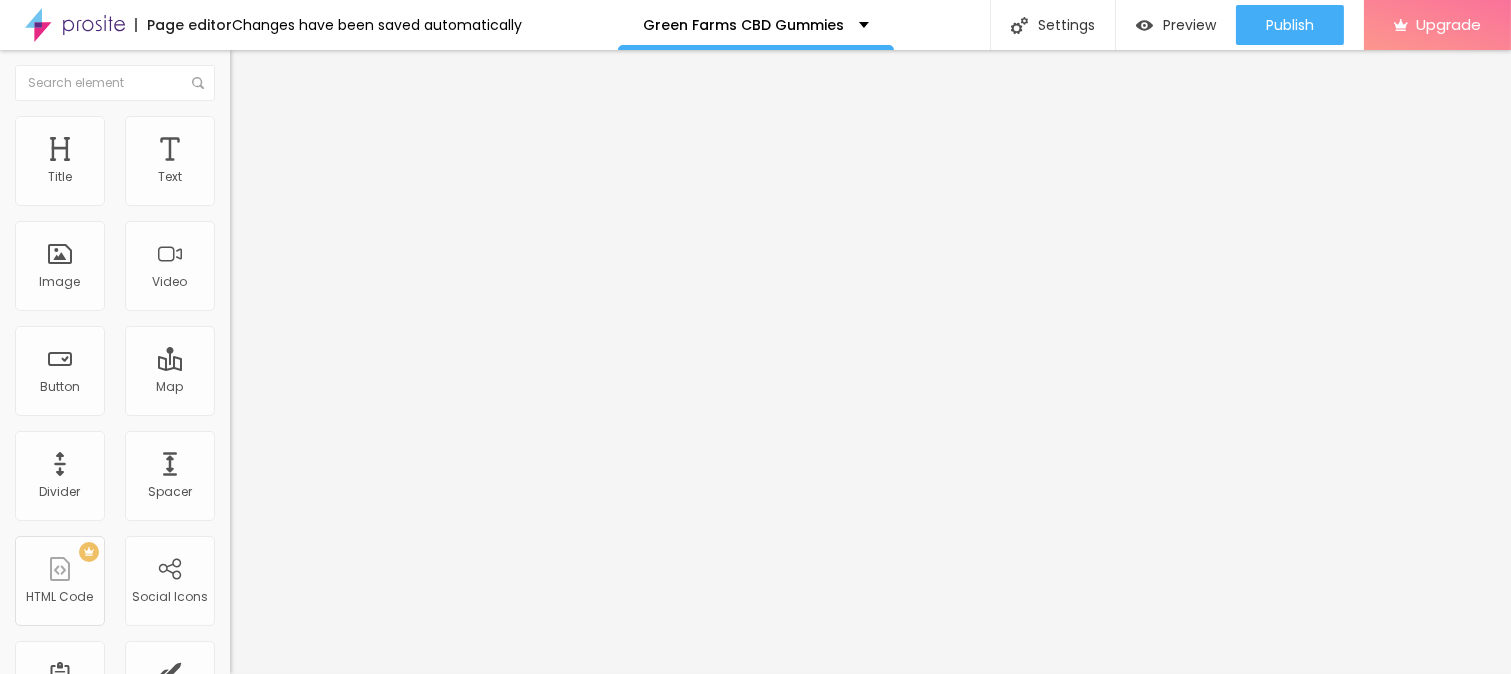 type on "95" 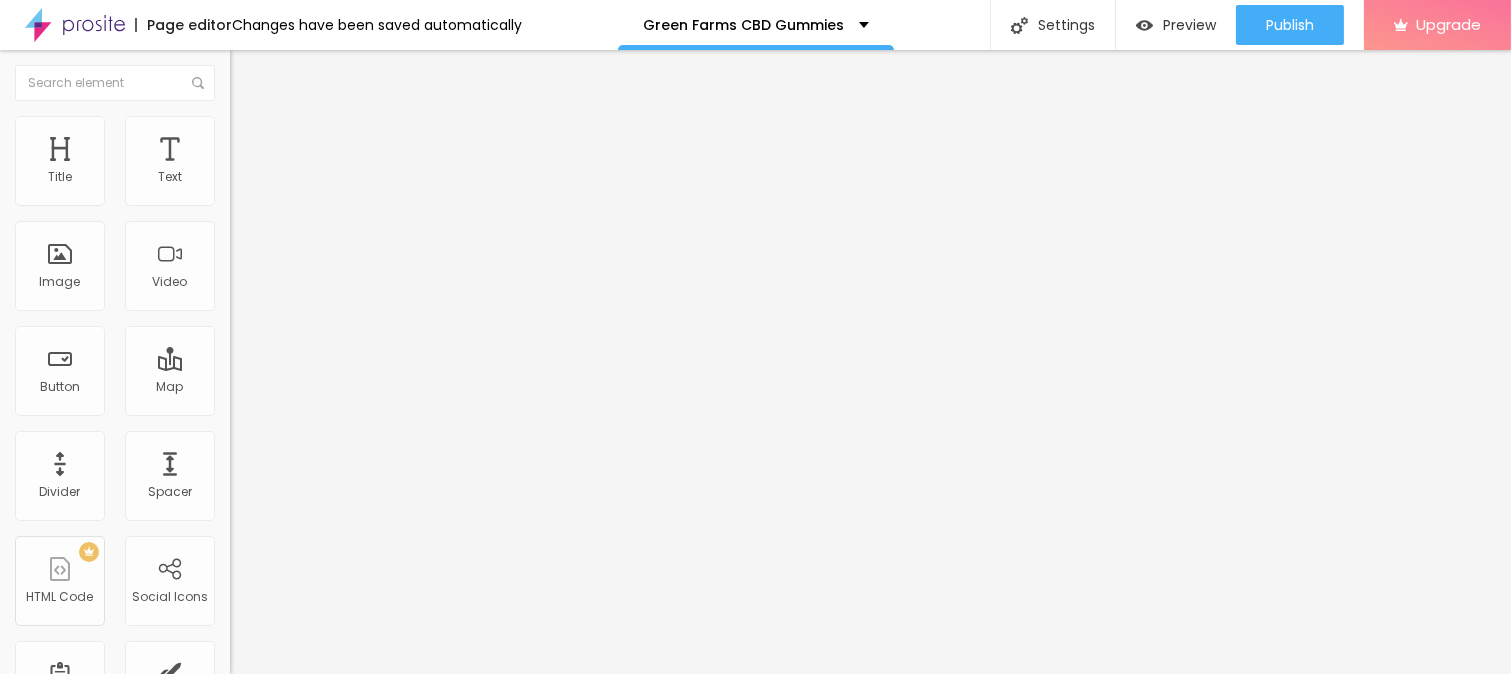 type on "90" 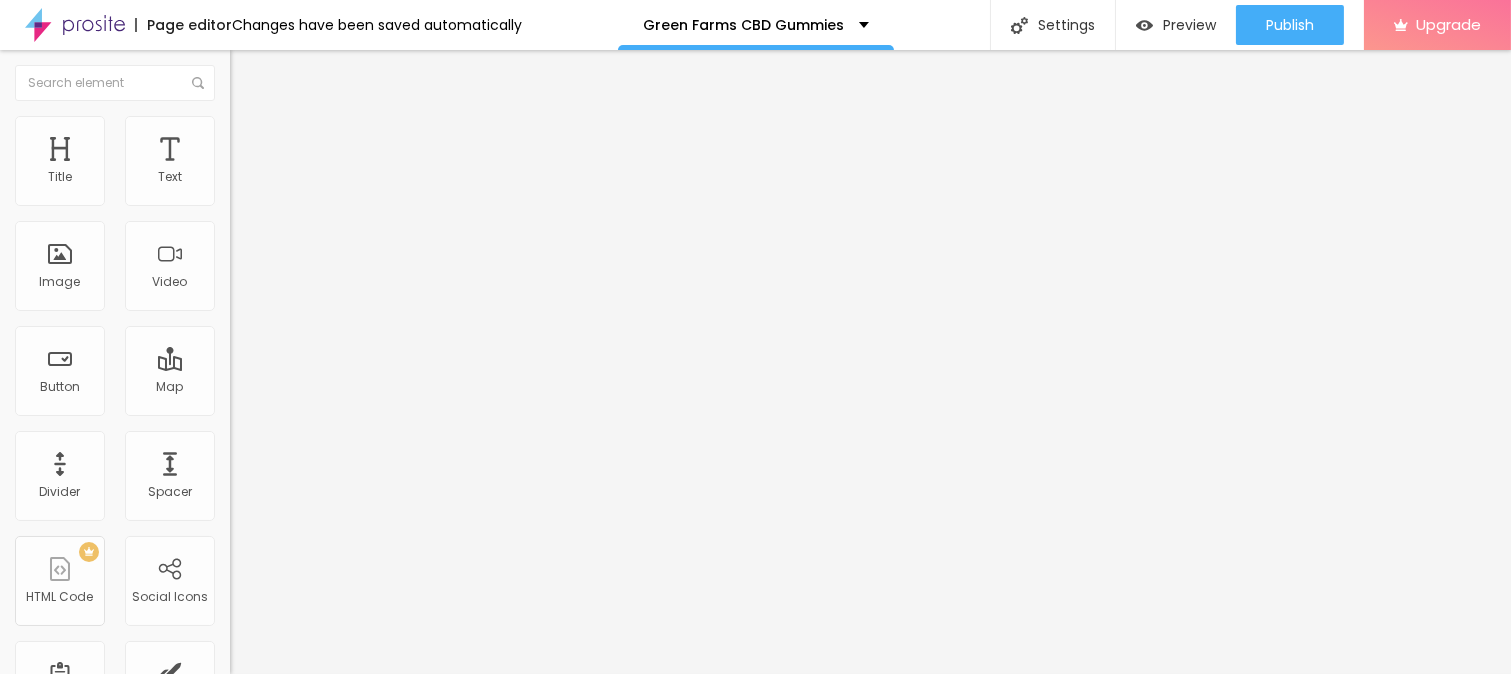 type on "75" 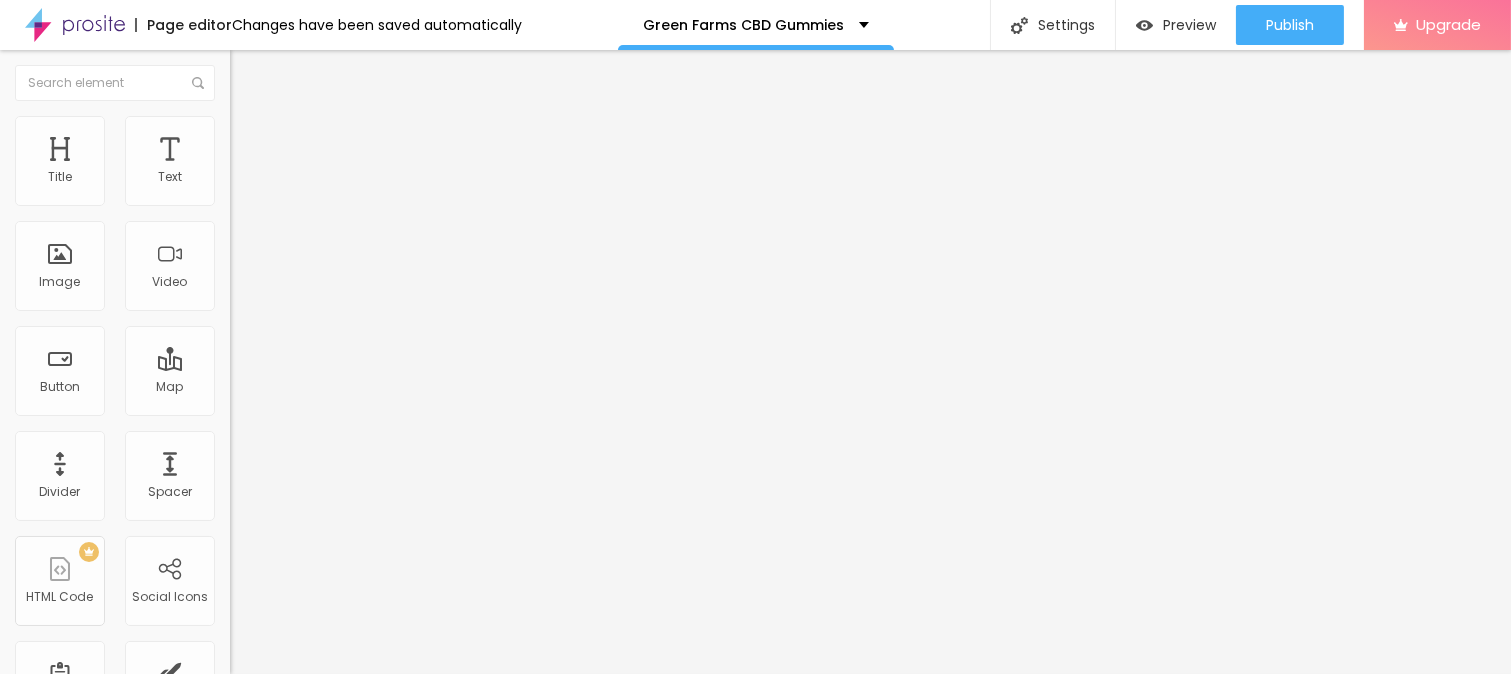 type on "70" 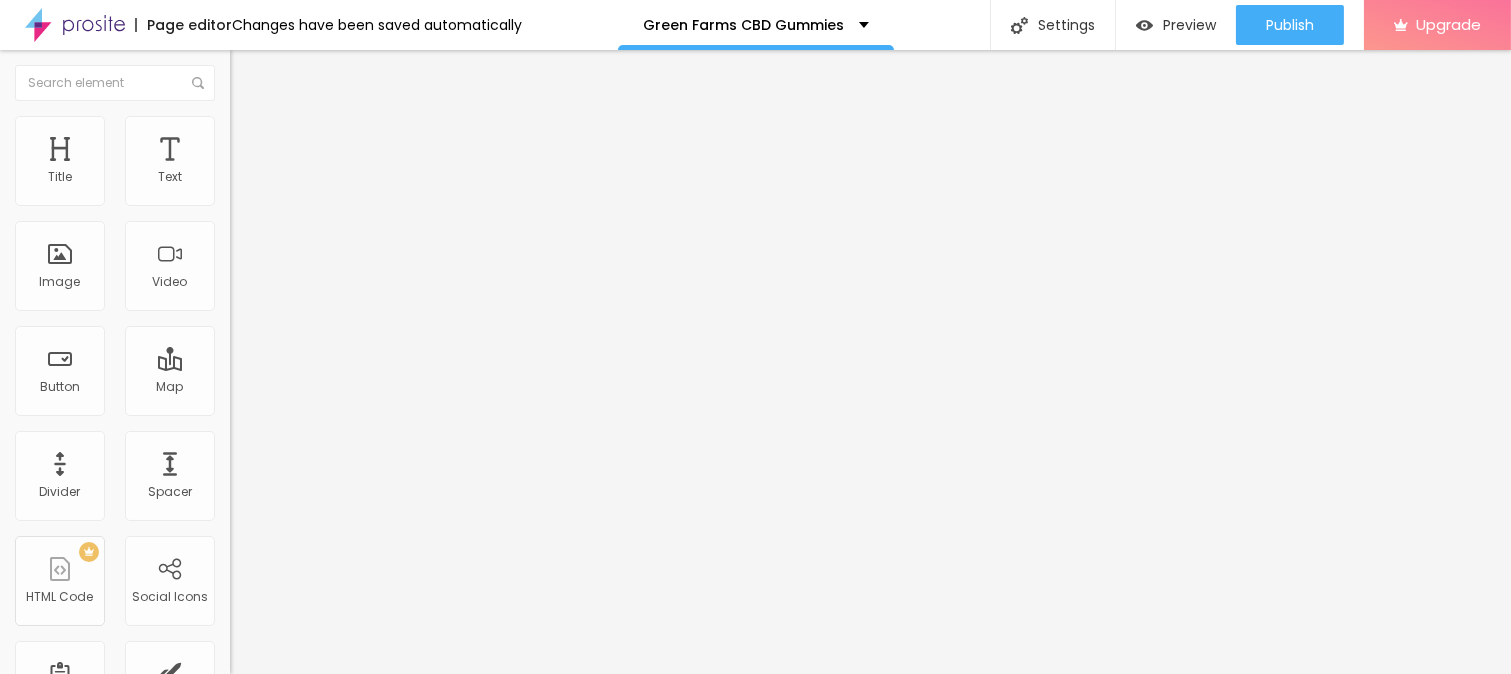 type on "55" 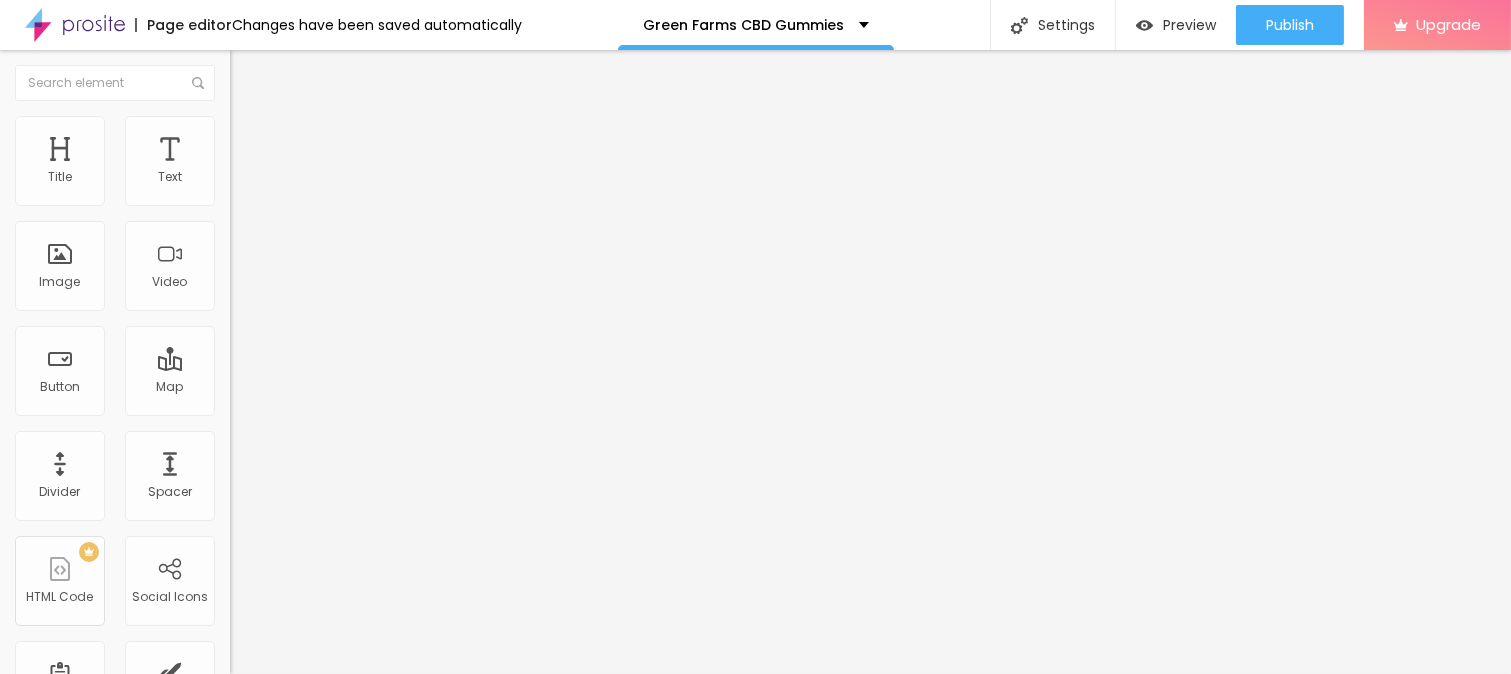 type on "55" 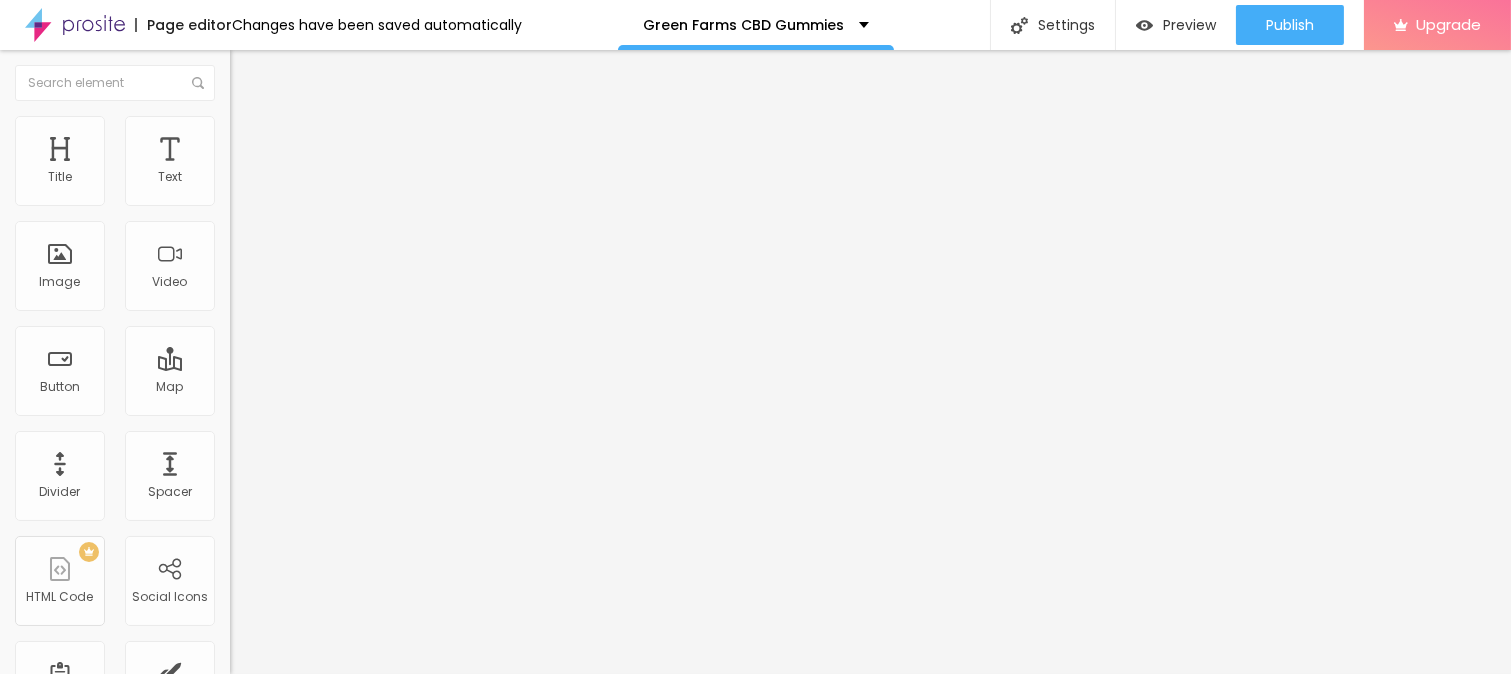 type on "50" 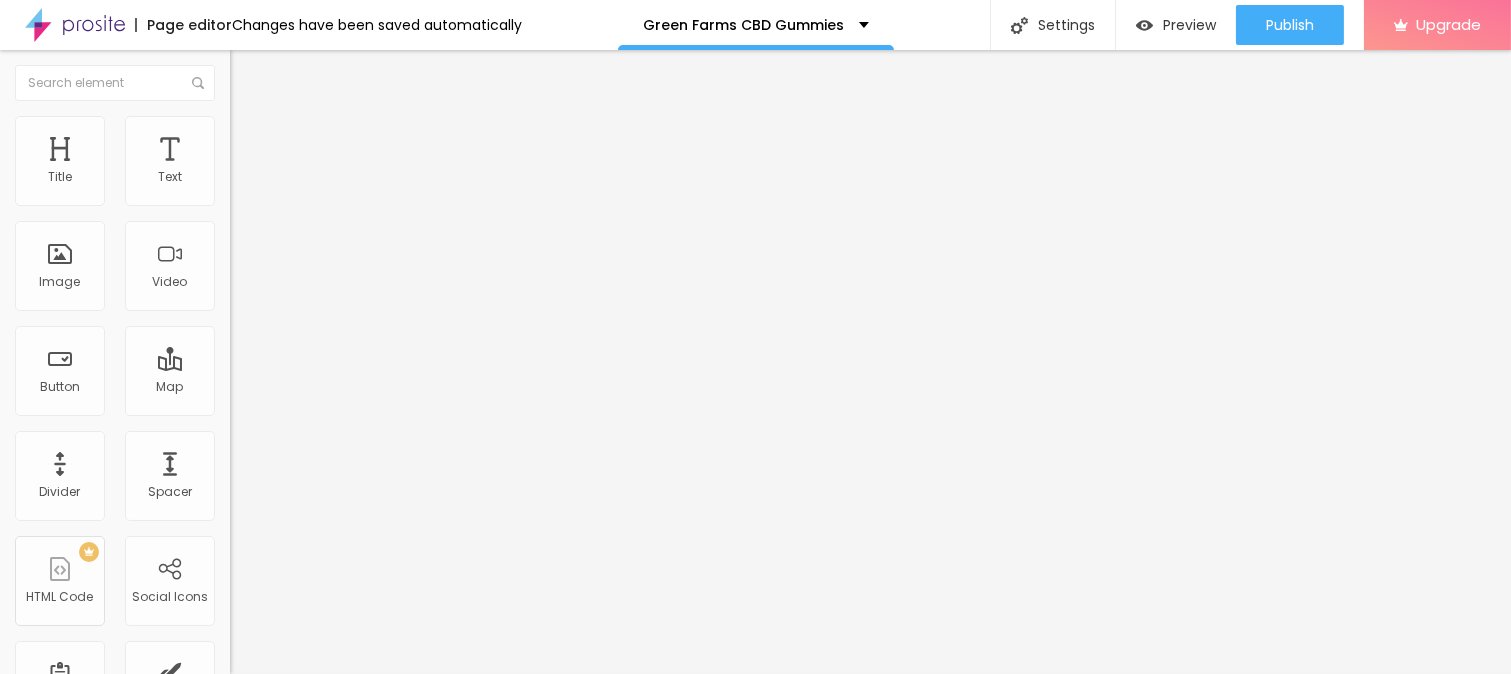 type on "50" 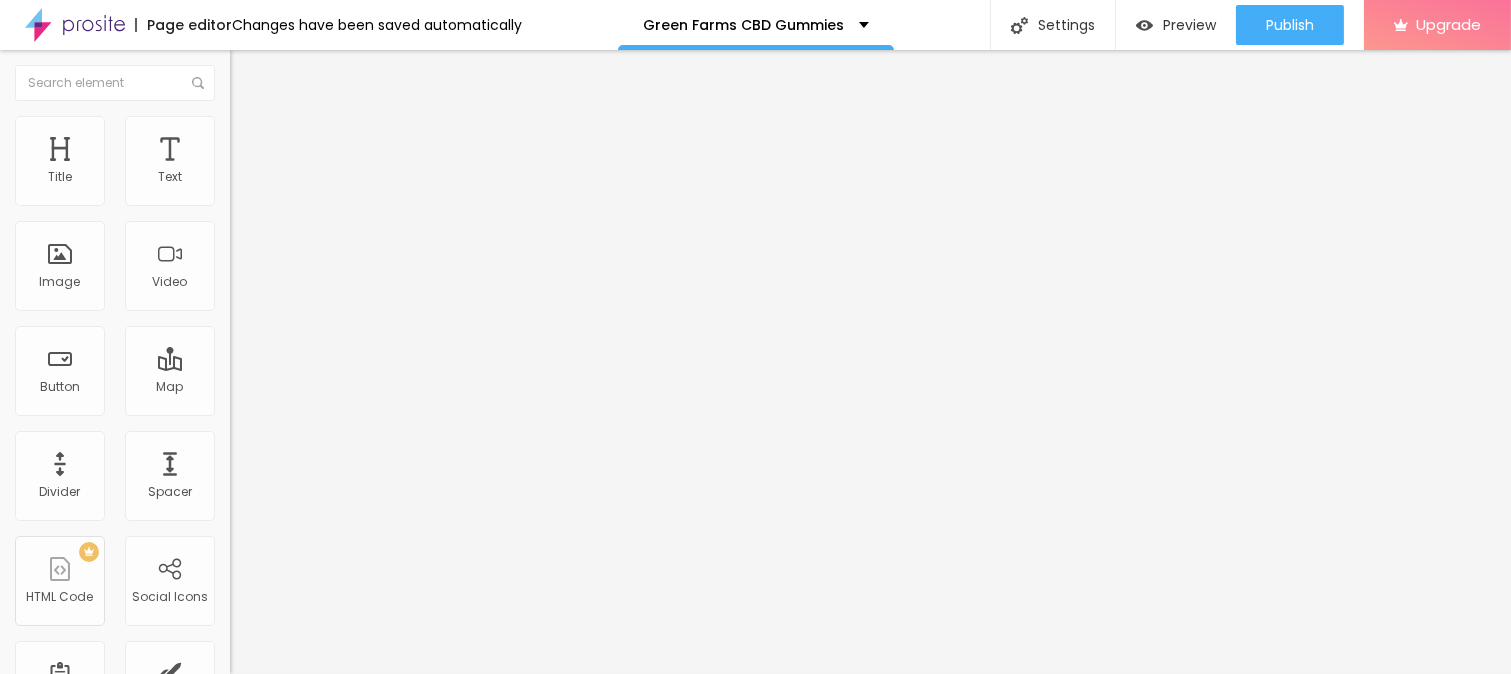 drag, startPoint x: 125, startPoint y: 541, endPoint x: 0, endPoint y: 531, distance: 125.39936 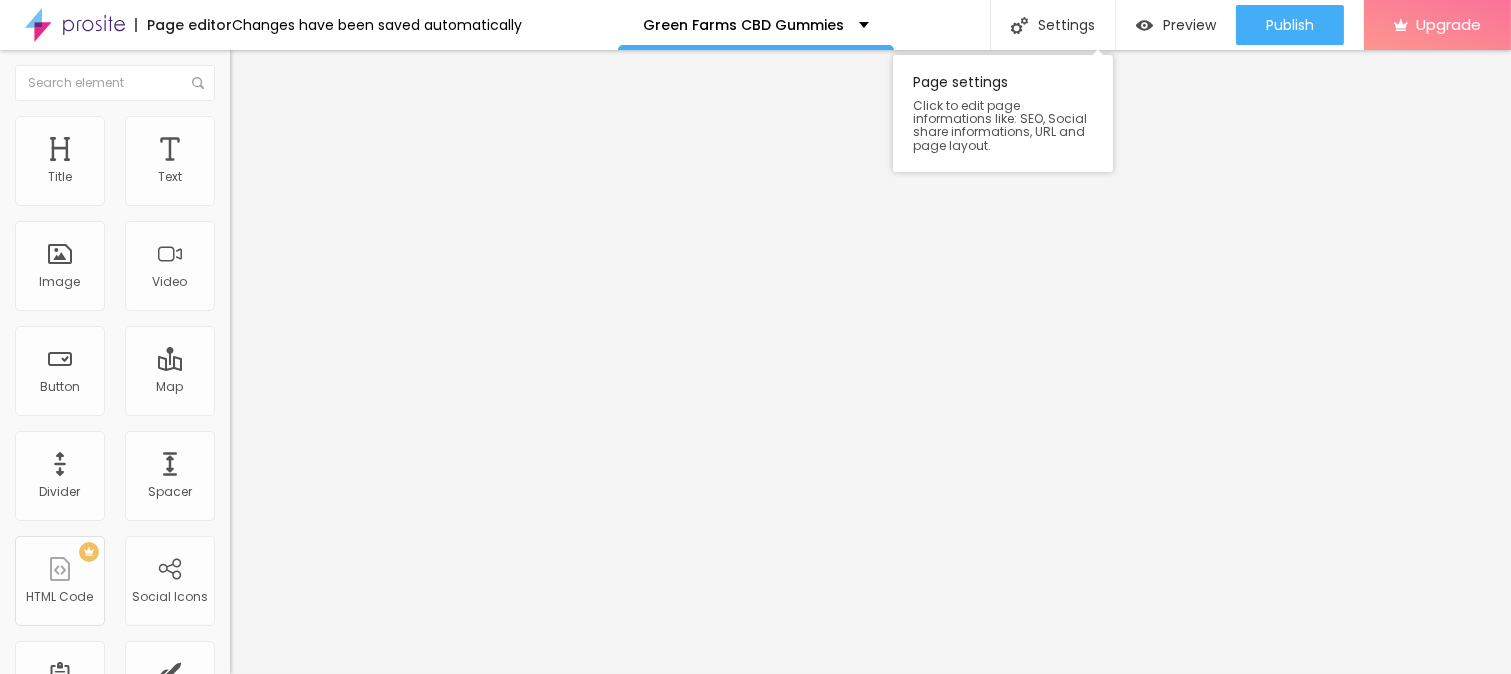 paste on "https://top10cbdstore.com/Order-GreenerFarmsCBDGummies" 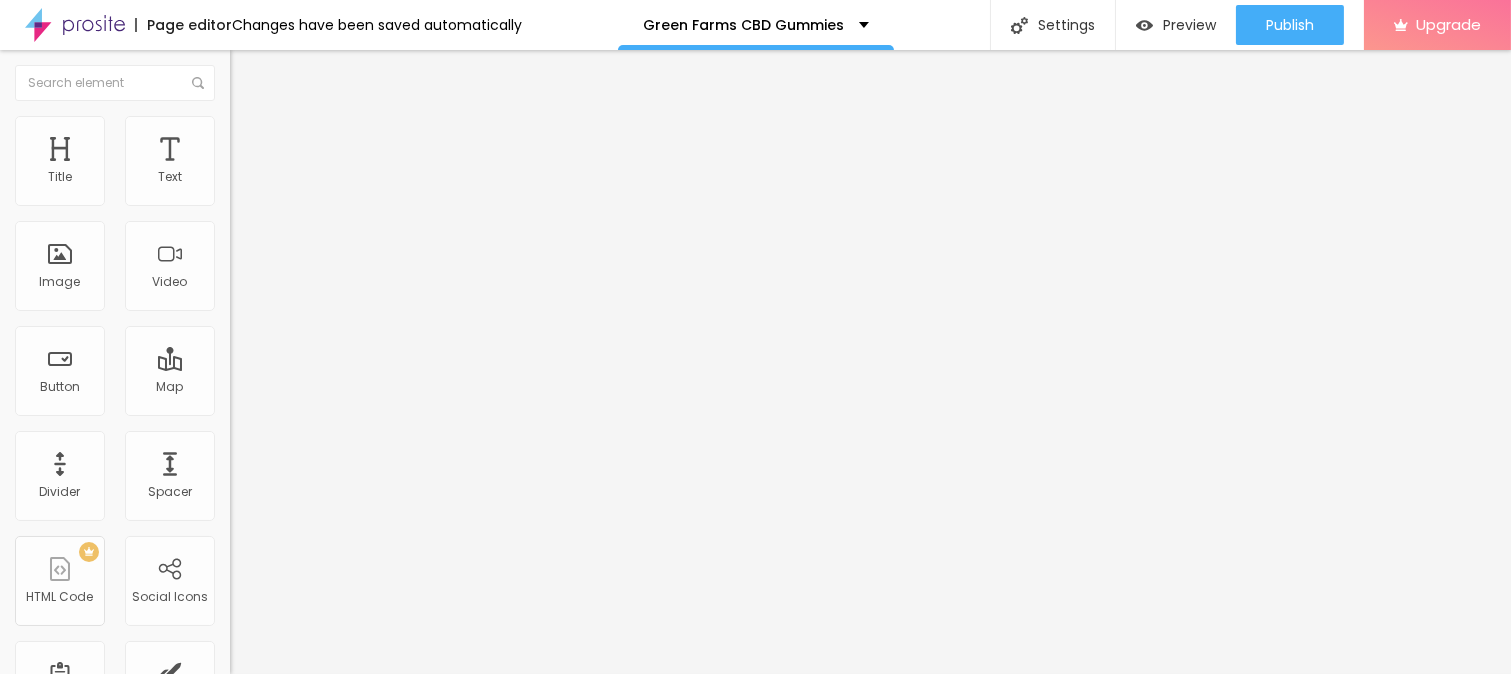 type on "https://top10cbdstore.com/Order-GreenerFarmsCBDGummies" 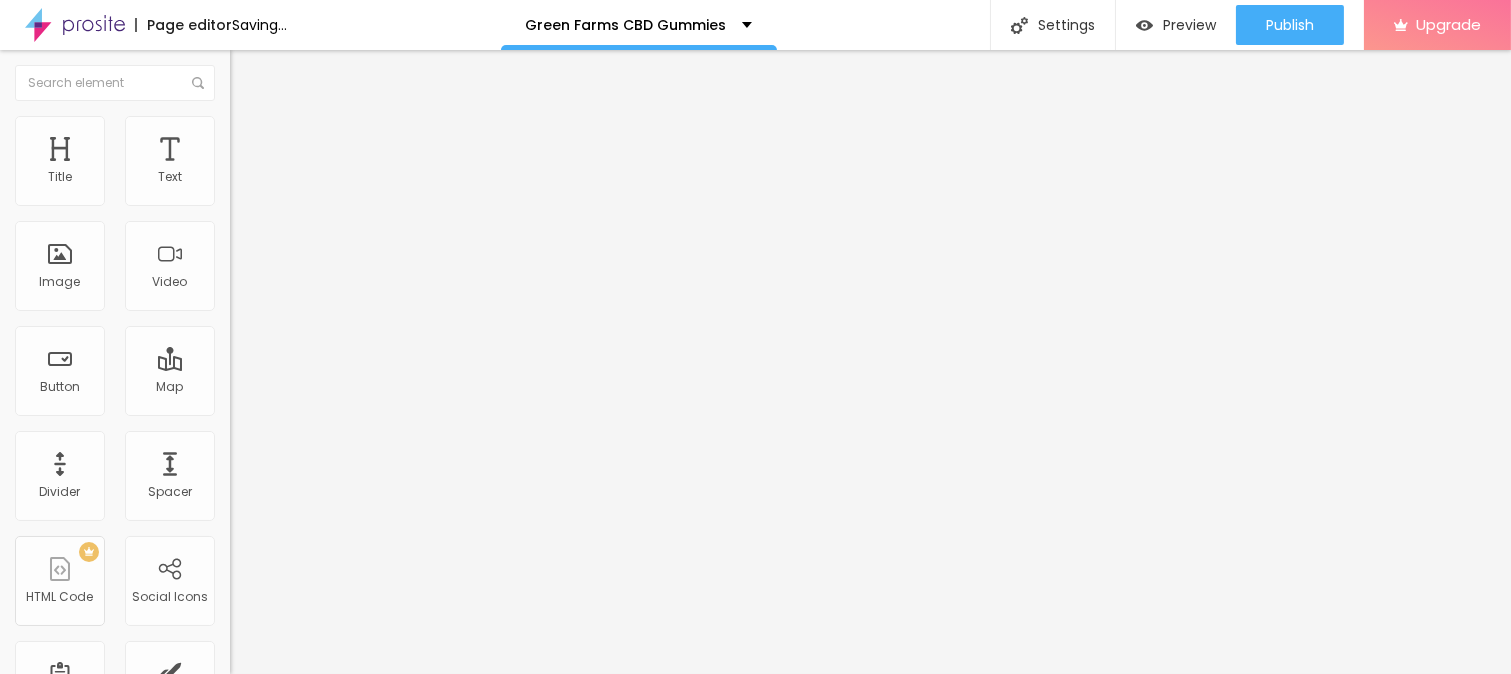 type on "🛒🤩SHOP Now🤩🛒" 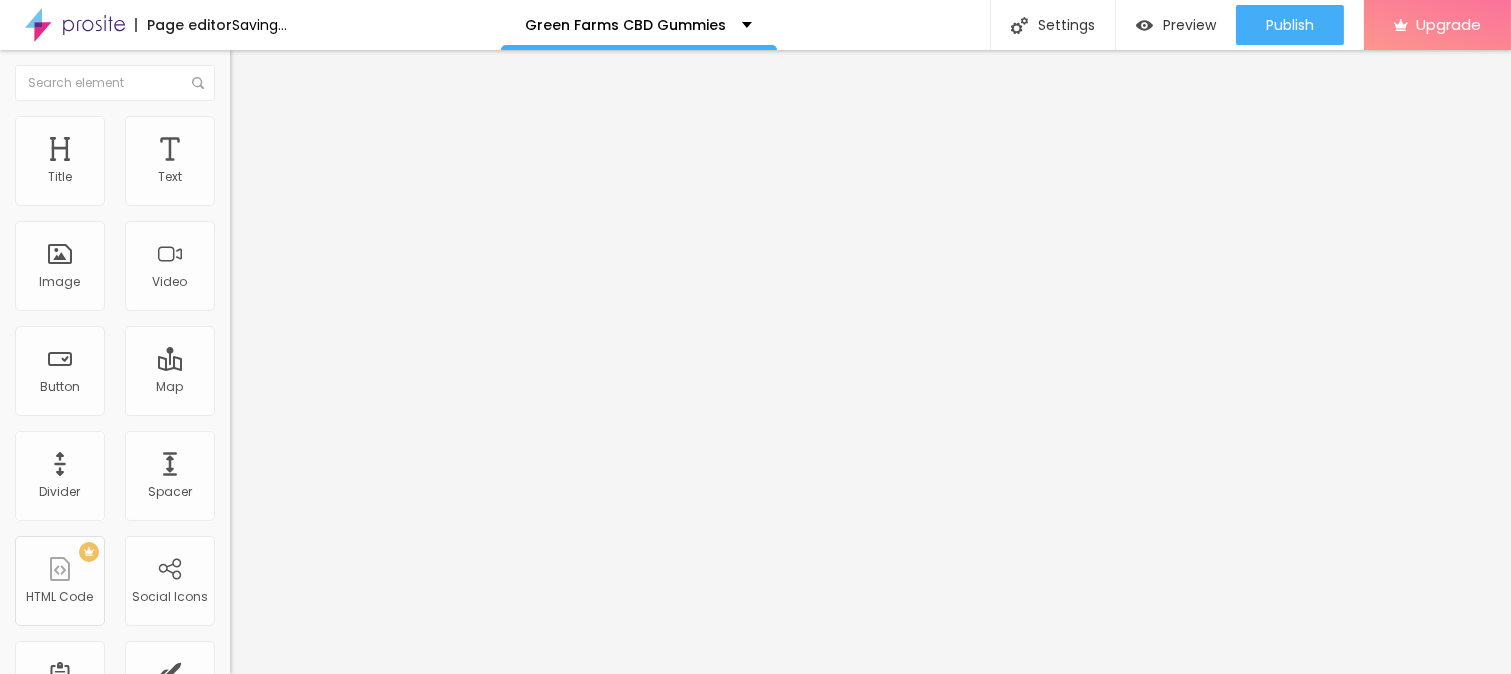 click on "Size Default Small Default Big" at bounding box center [345, 322] 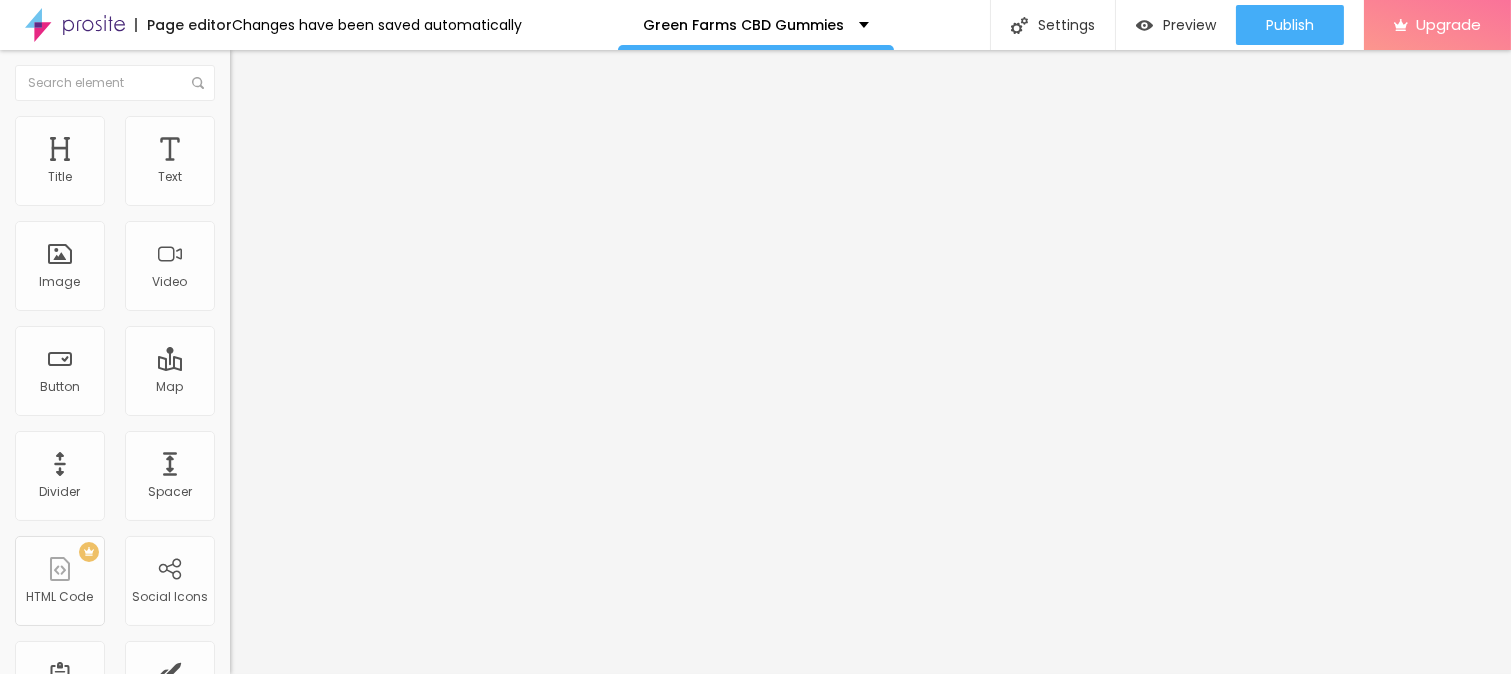 click on "Size" at bounding box center (345, 295) 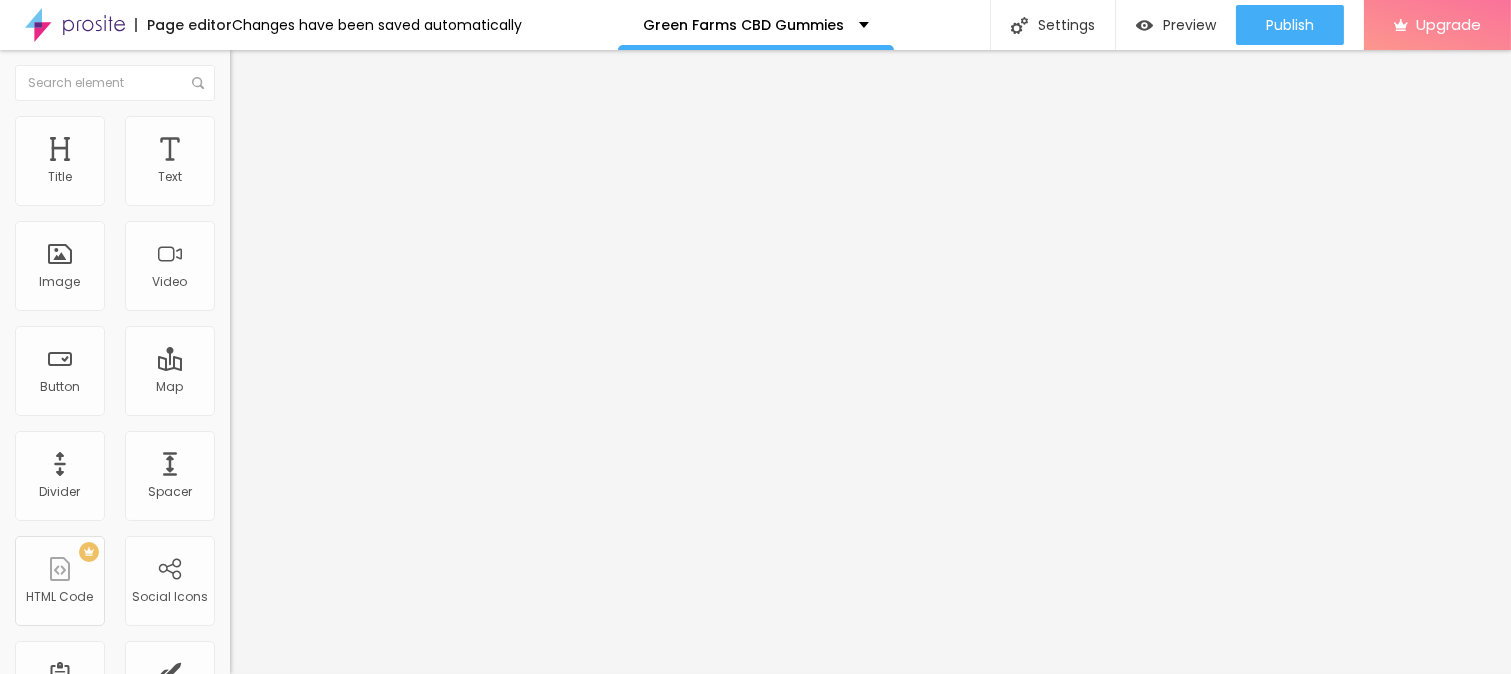 click 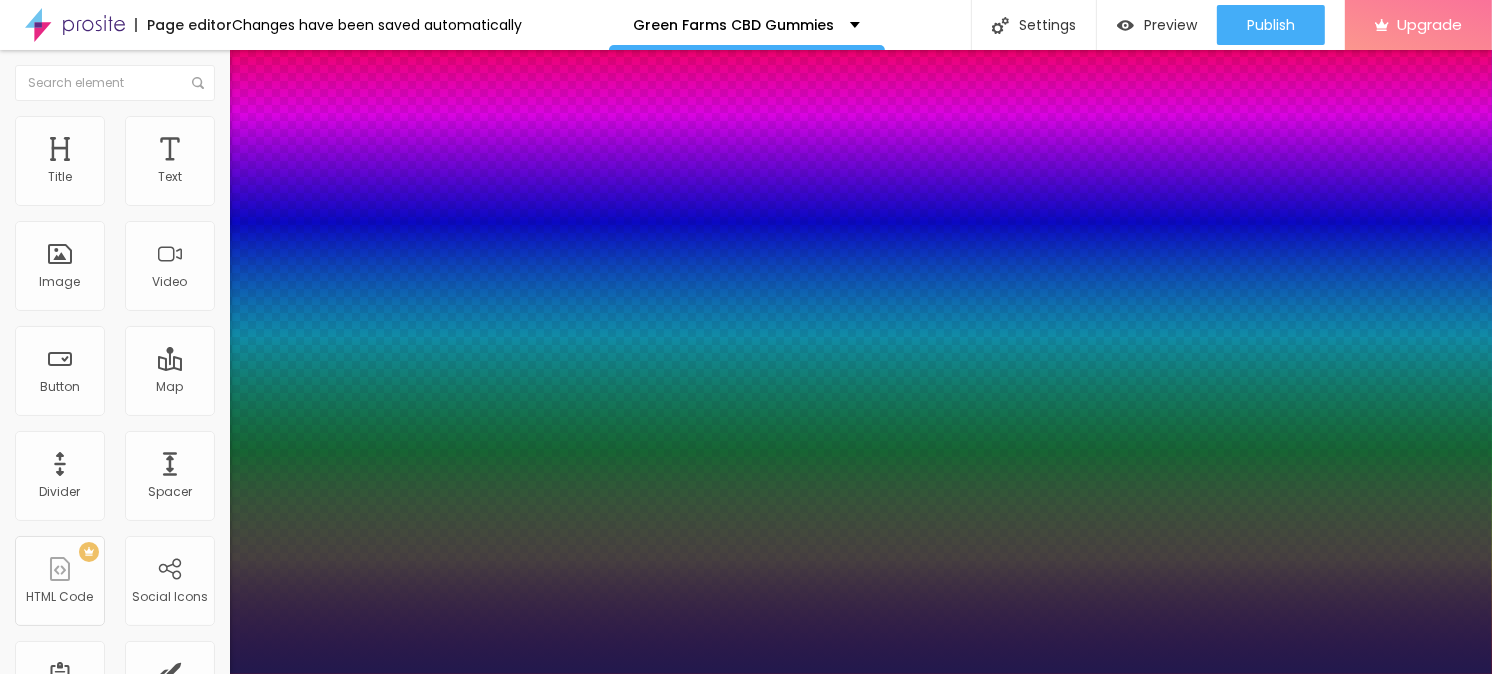 type on "1" 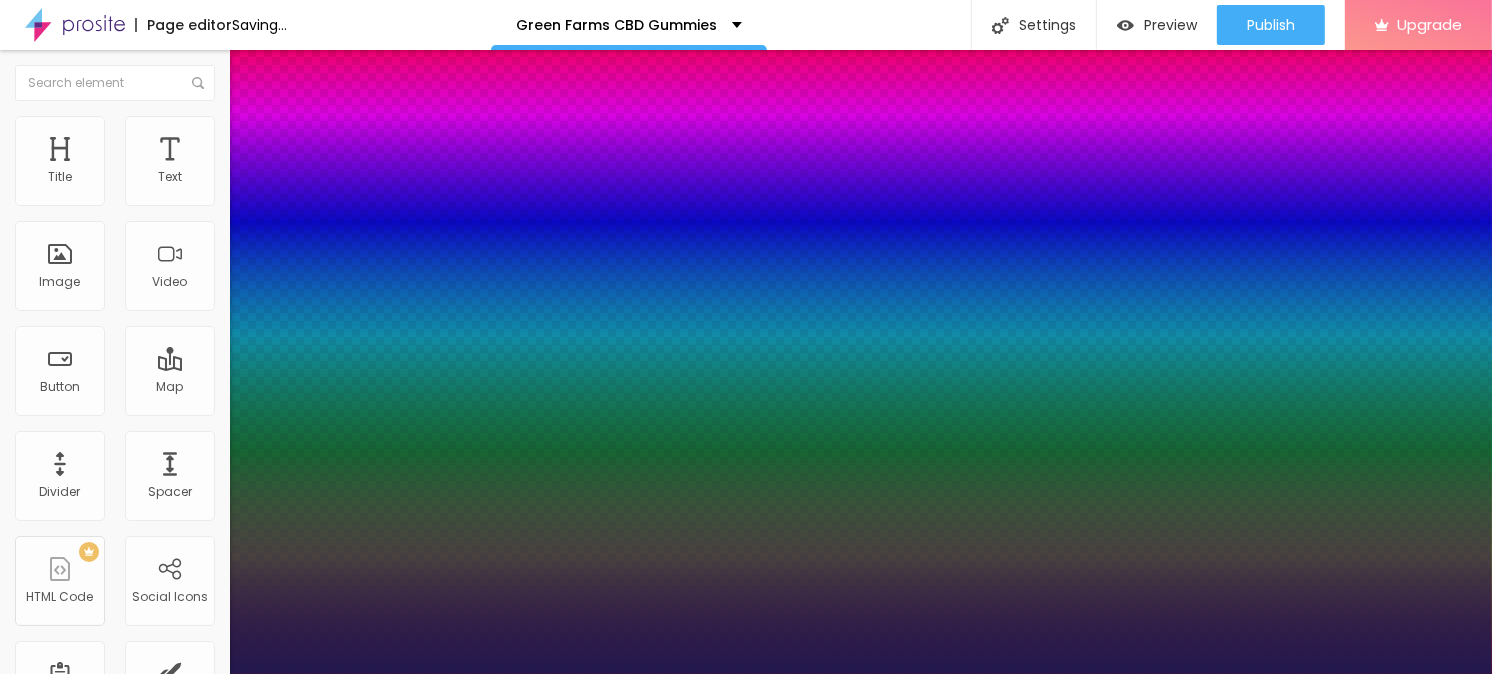 type on "38" 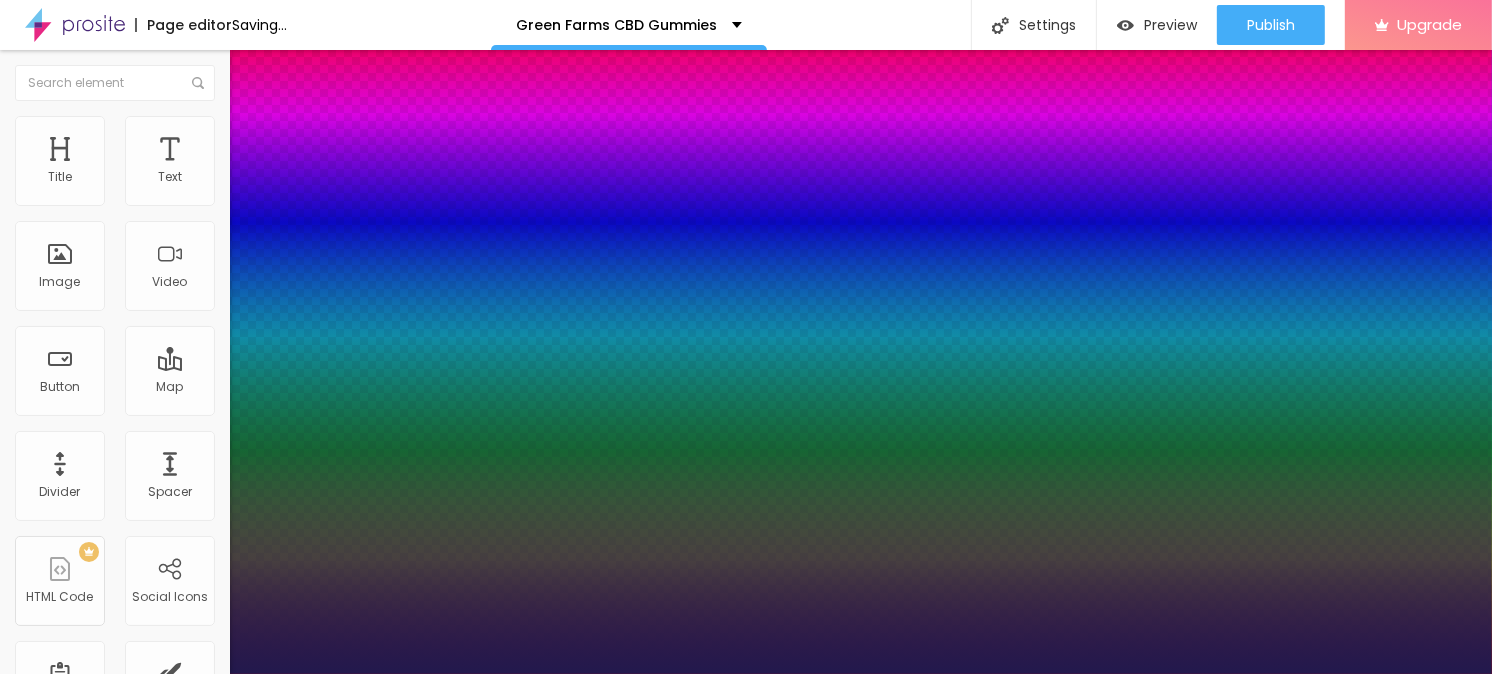 type on "1" 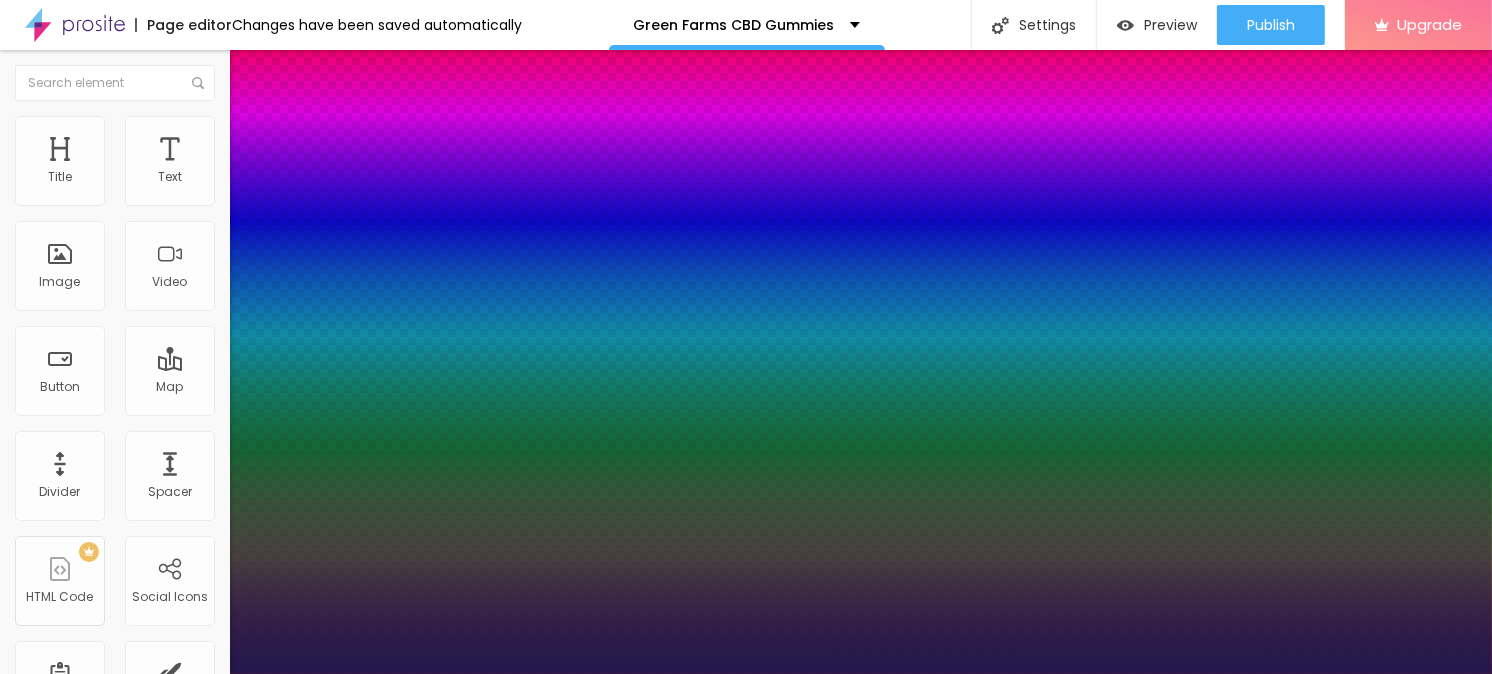type on "44" 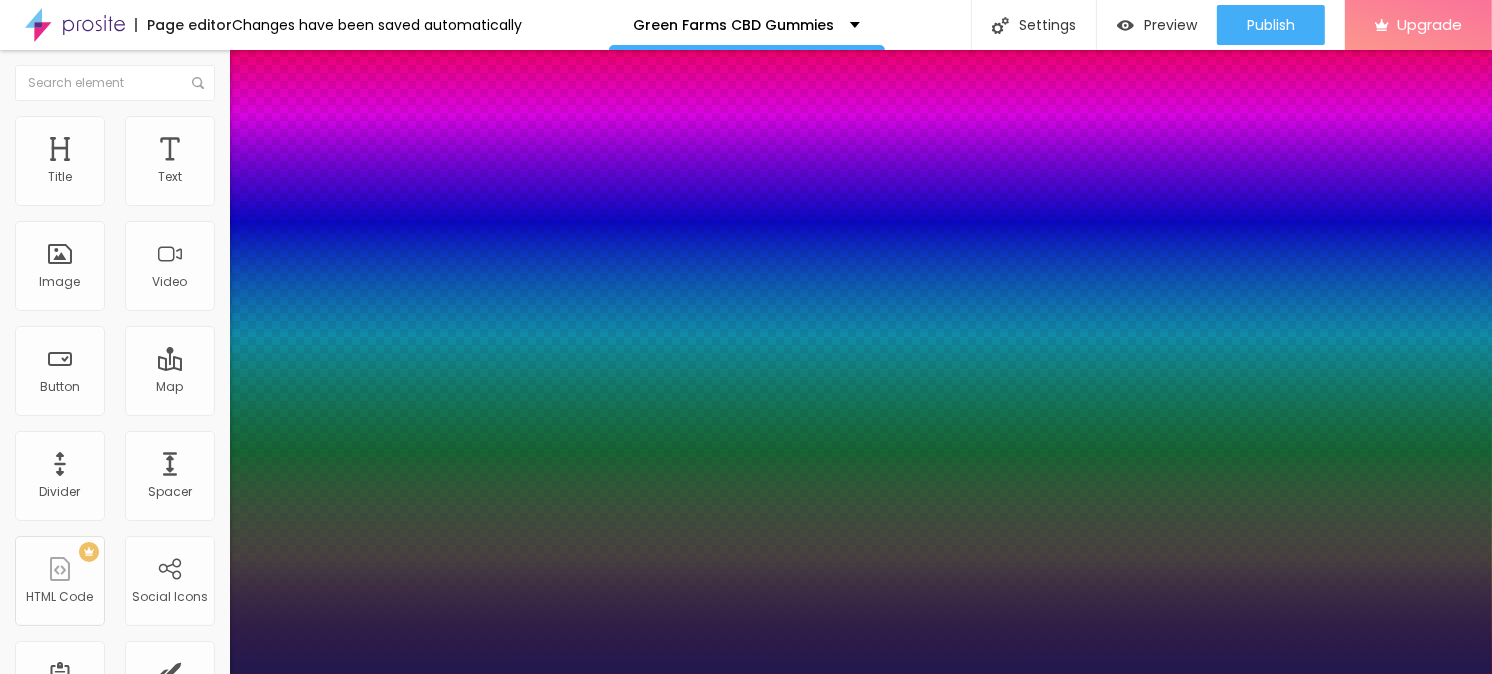 type on "45" 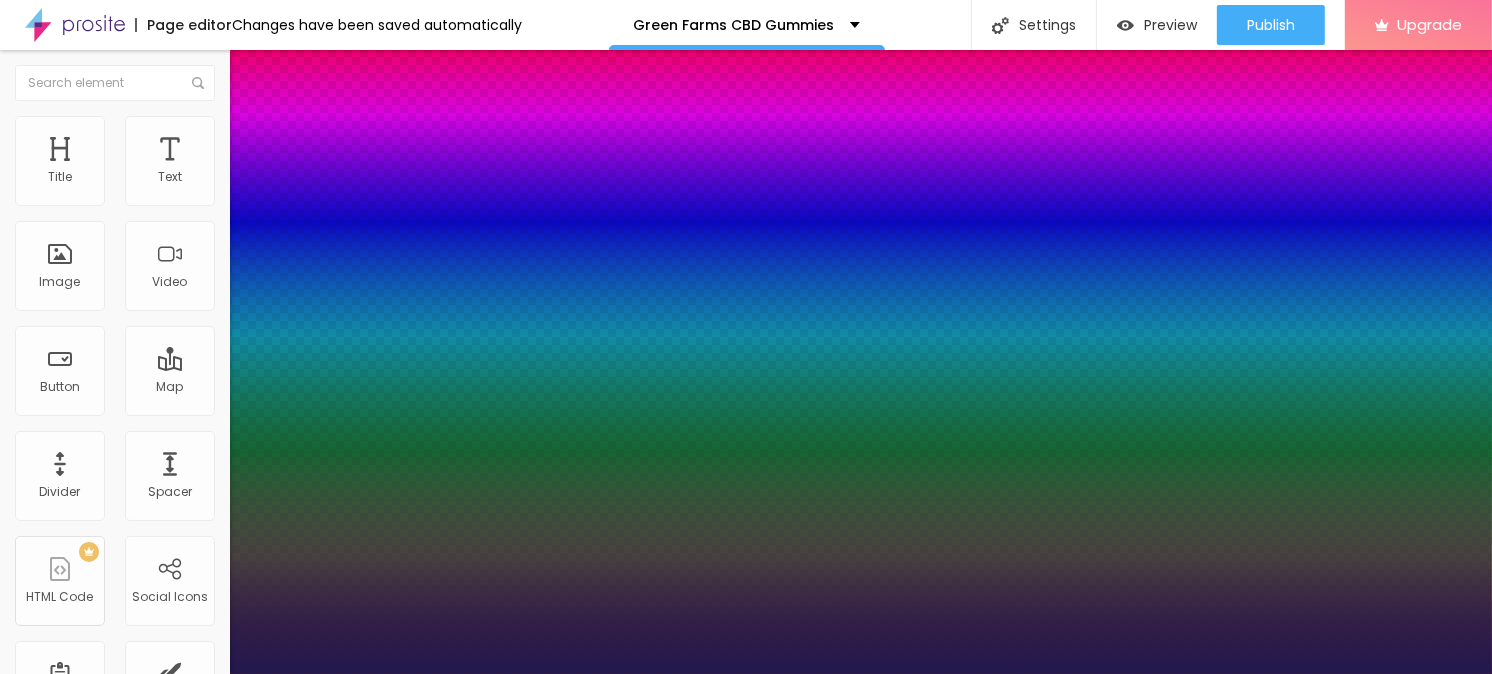 type on "47" 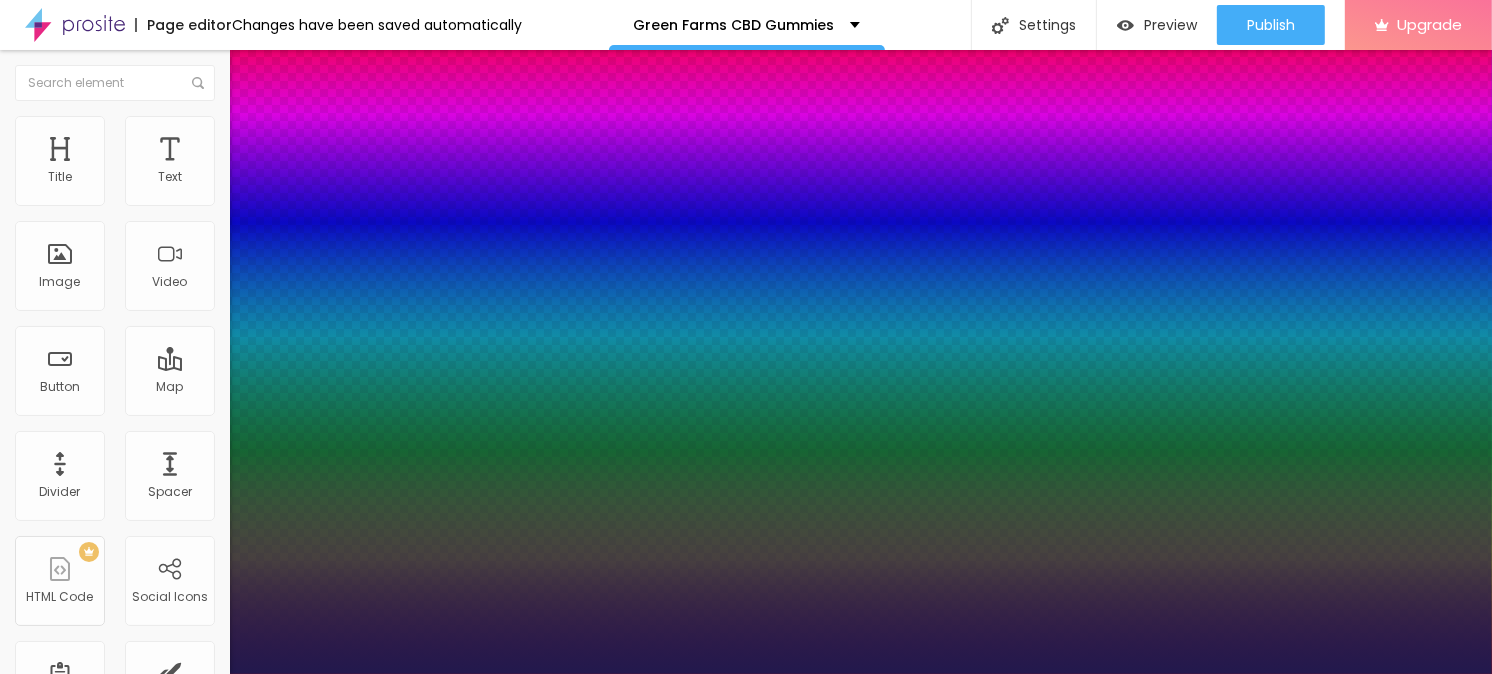 drag, startPoint x: 272, startPoint y: 560, endPoint x: 326, endPoint y: 562, distance: 54.037025 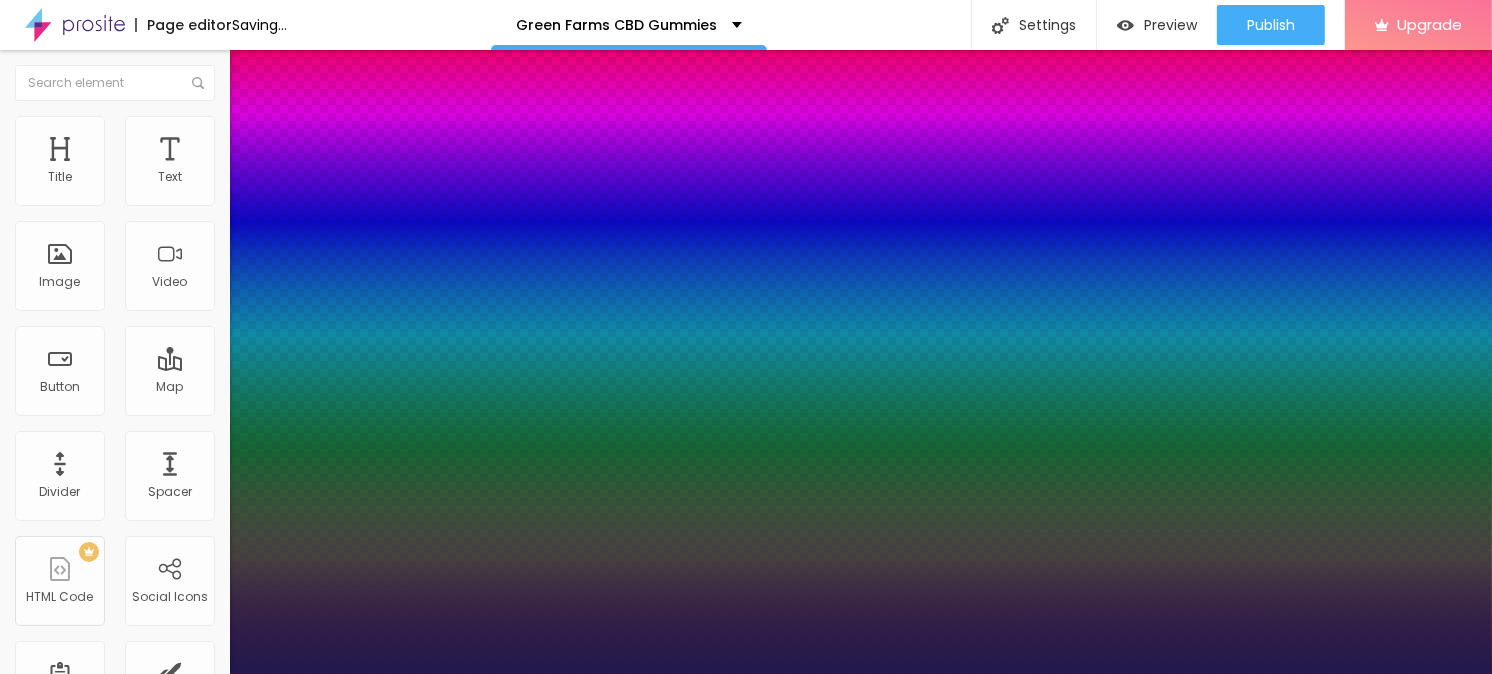 type on "1" 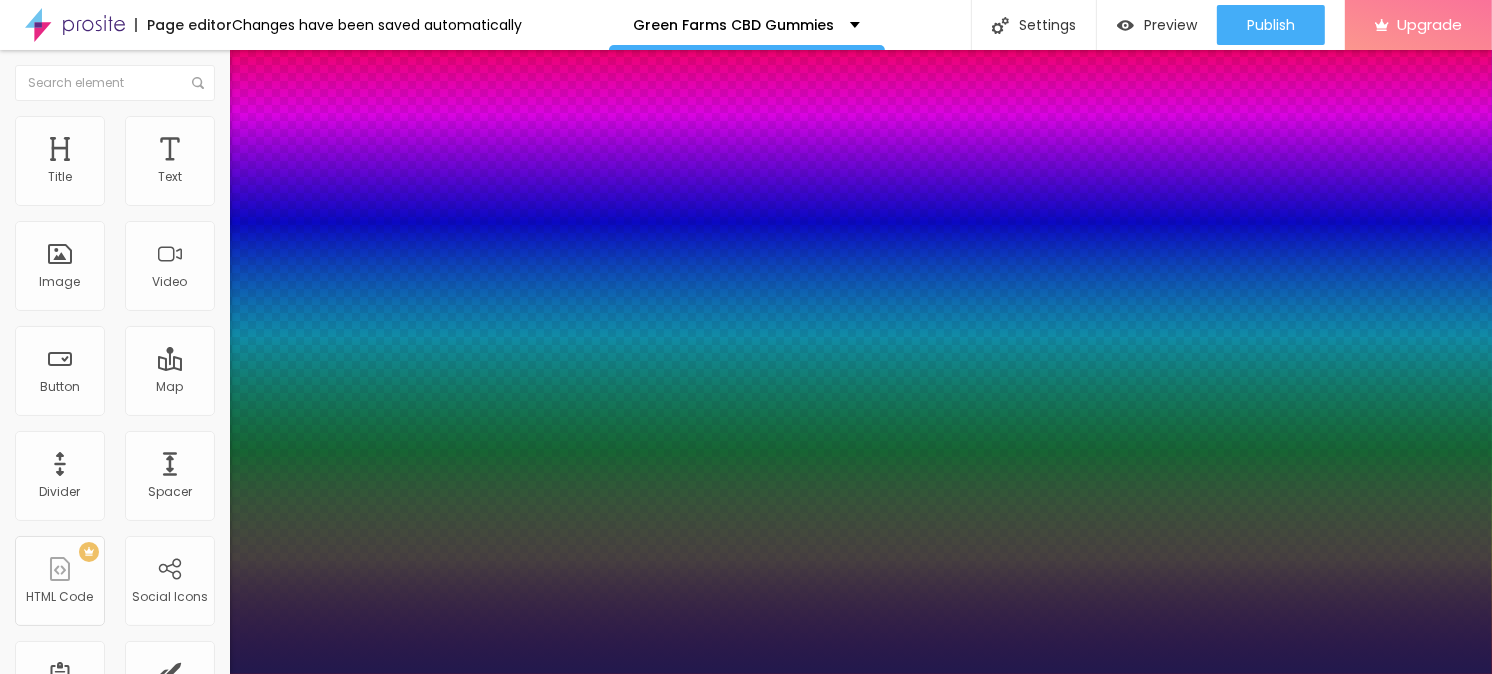 type on "50" 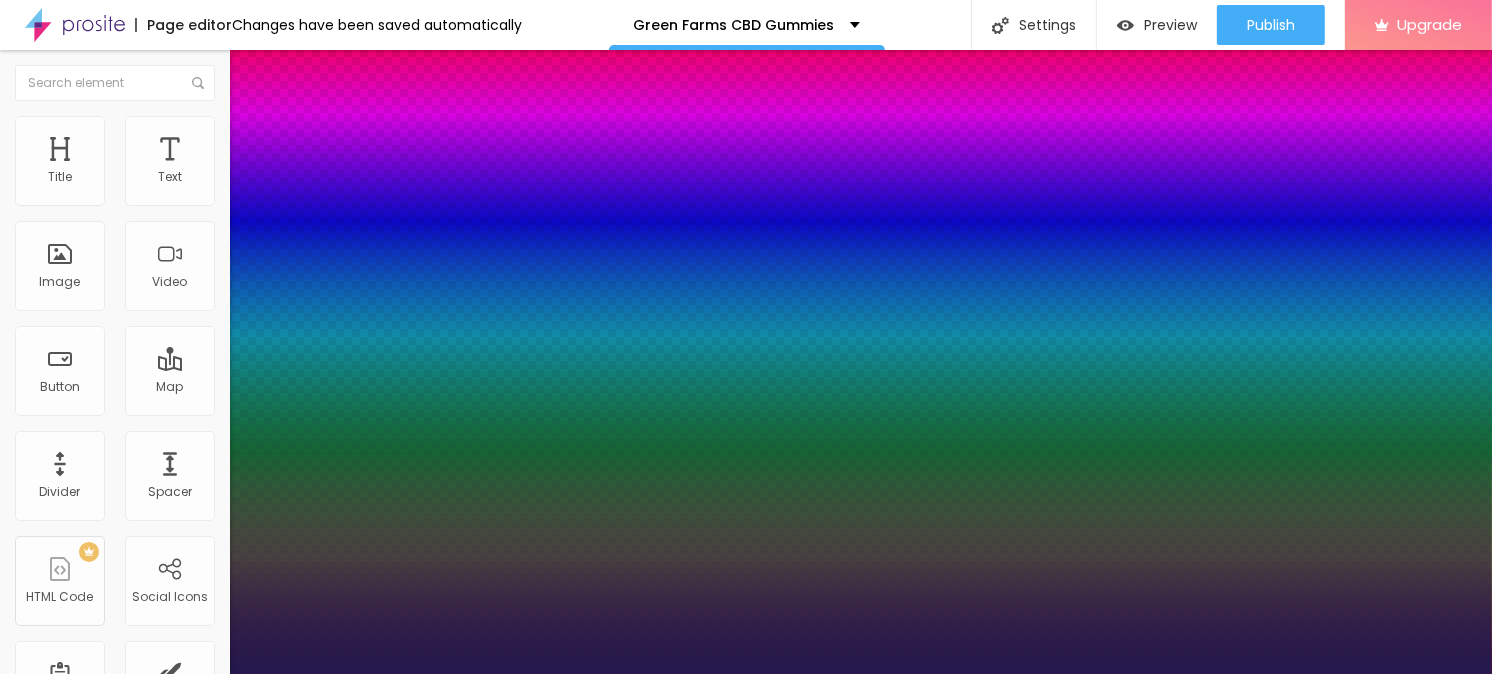 type on "51" 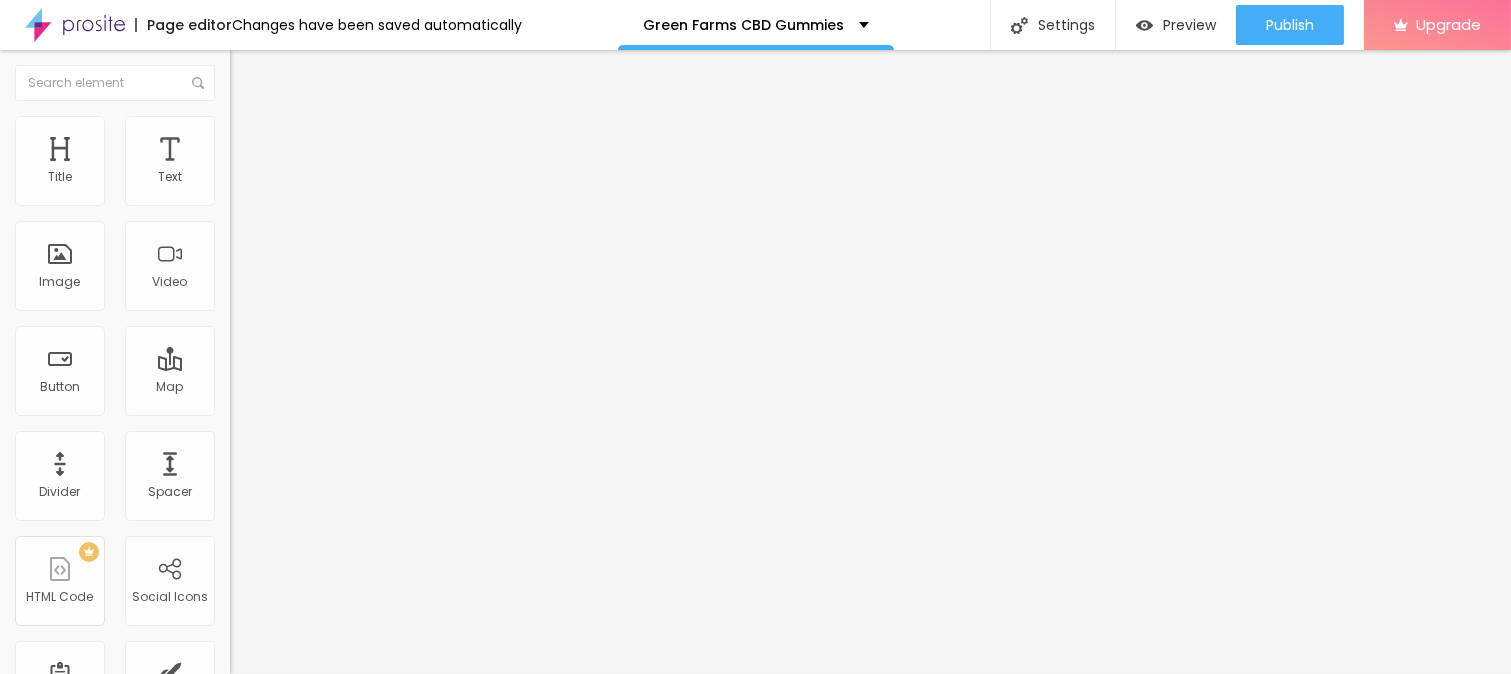 click 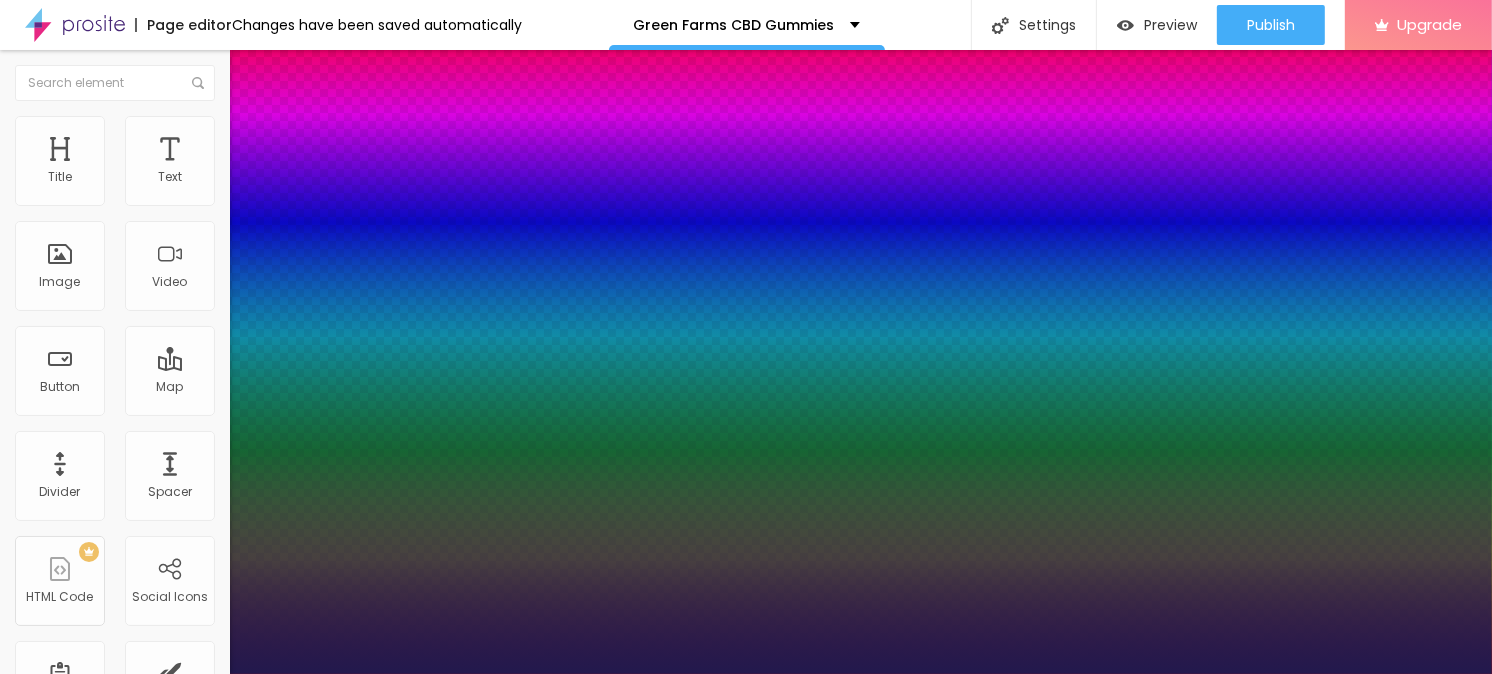 type on "1" 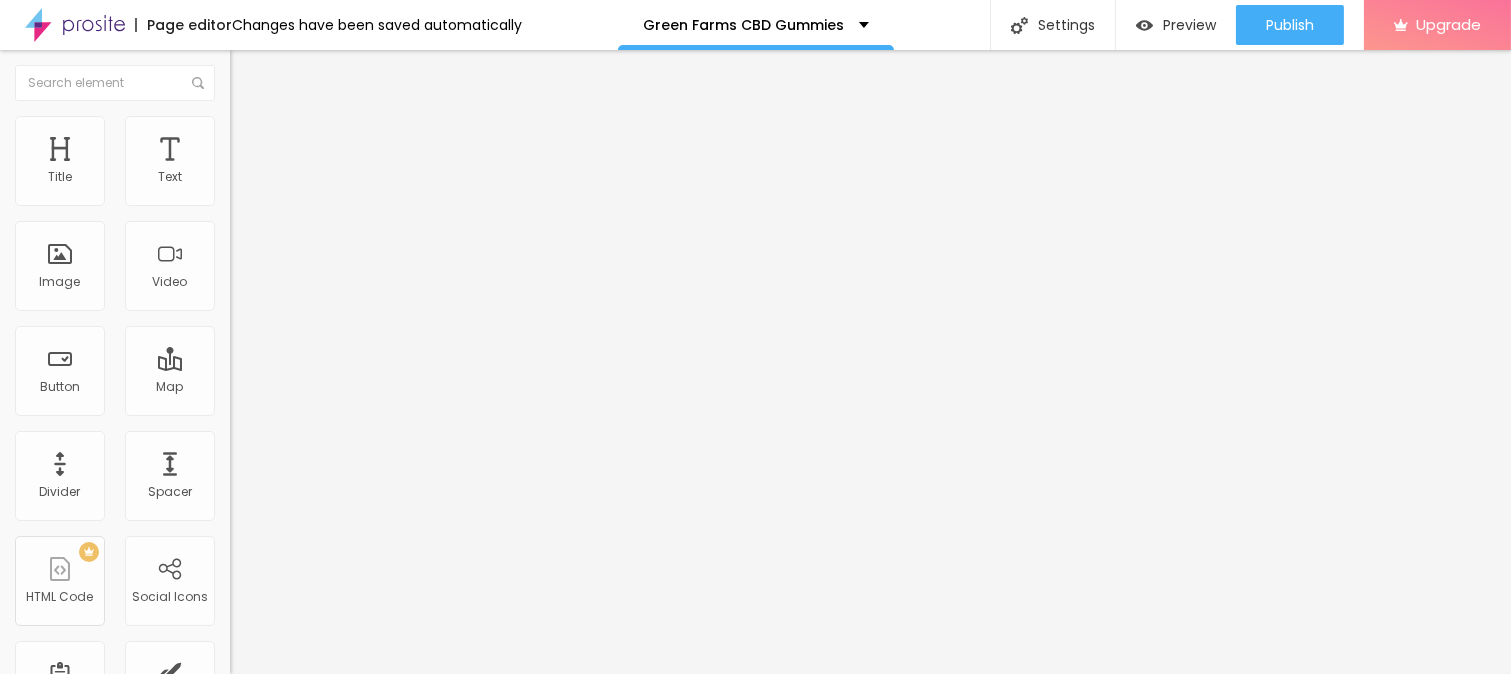 click 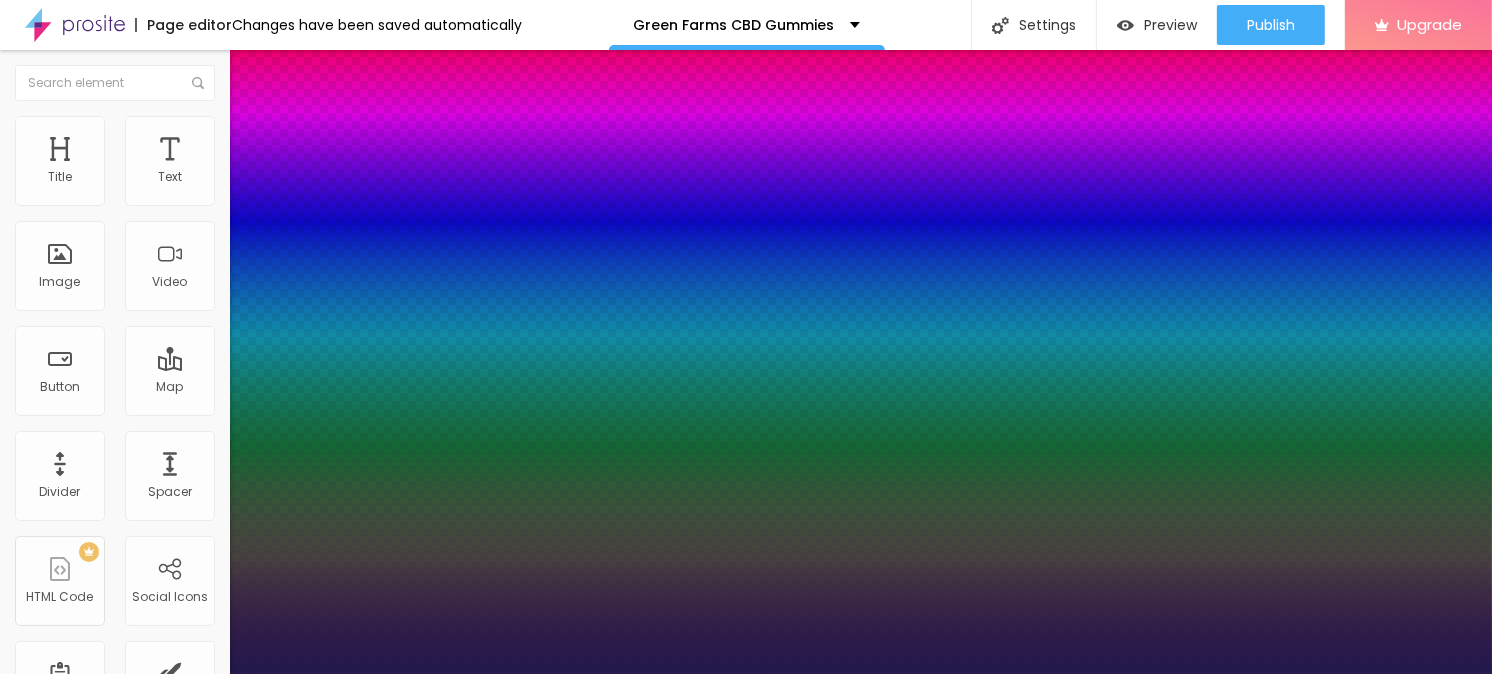 type on "1" 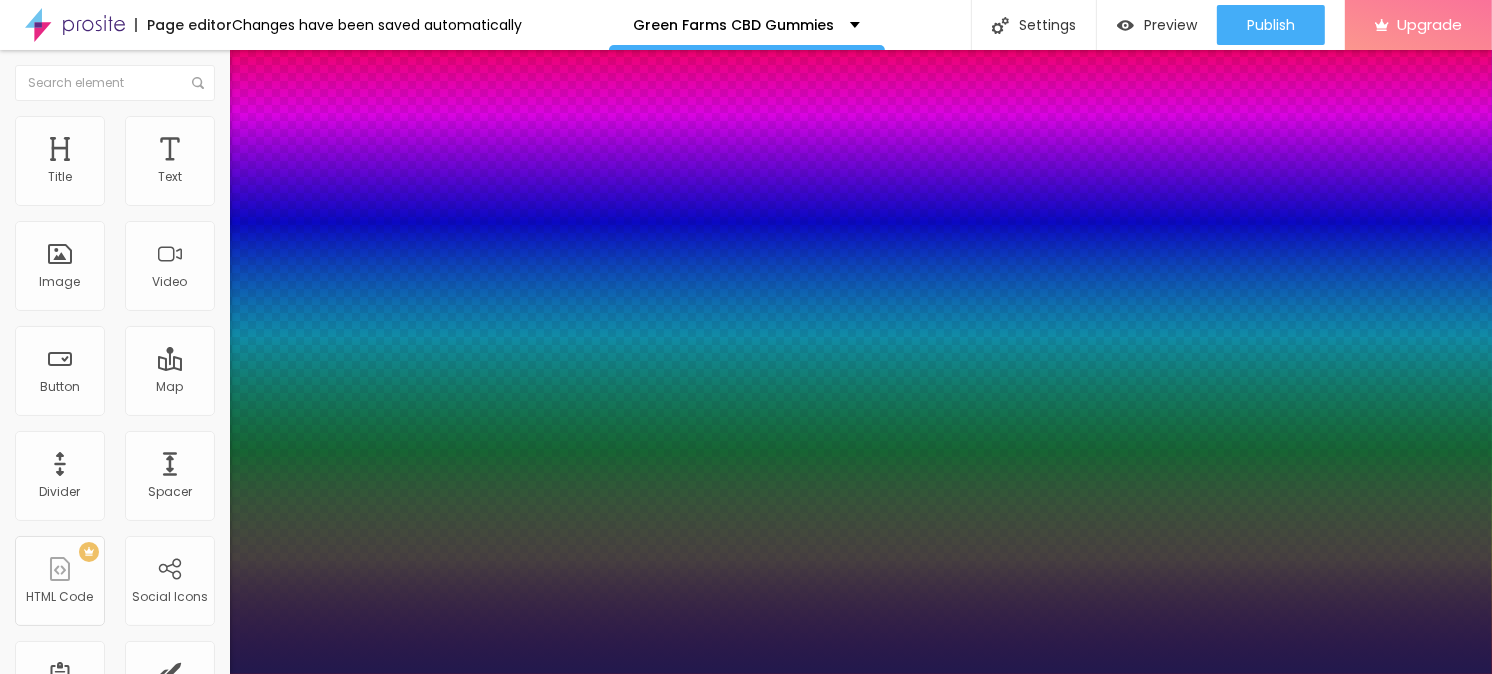 type on "23" 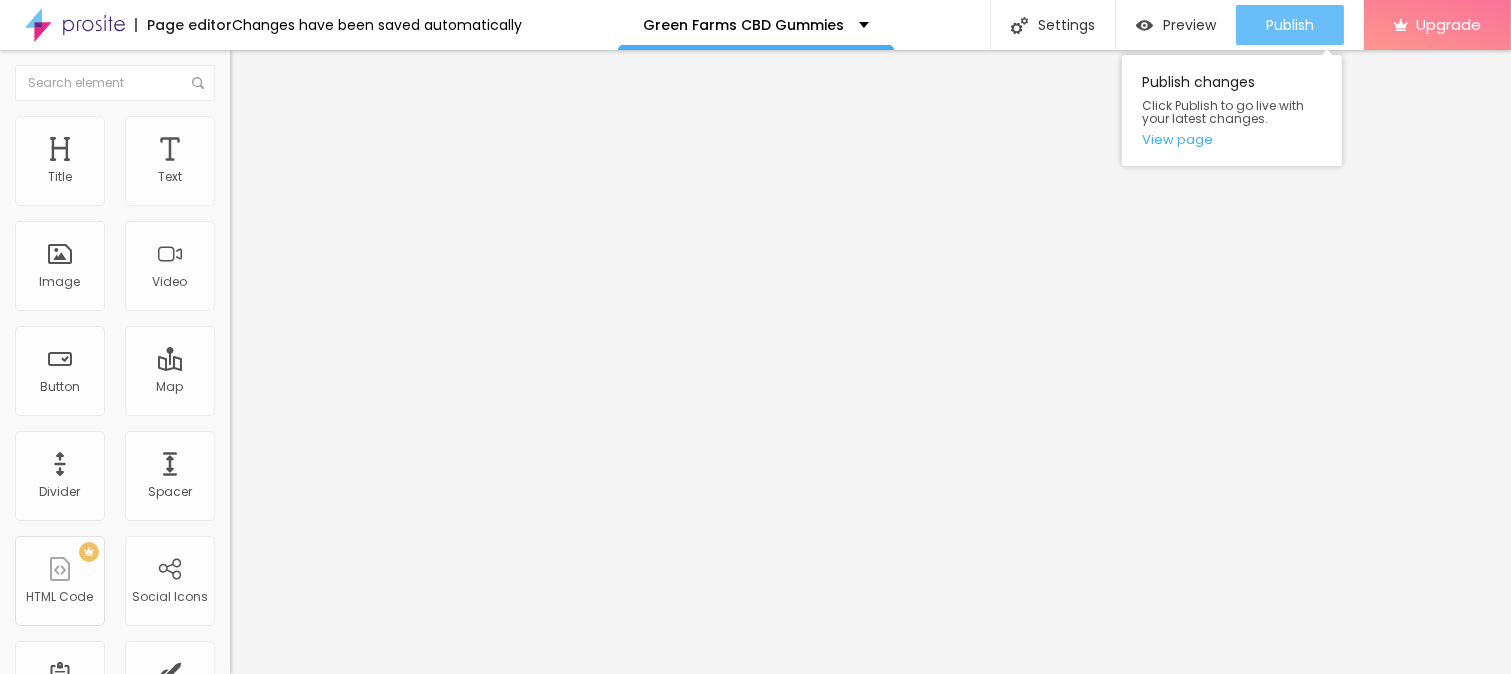 click on "Publish" at bounding box center (1290, 25) 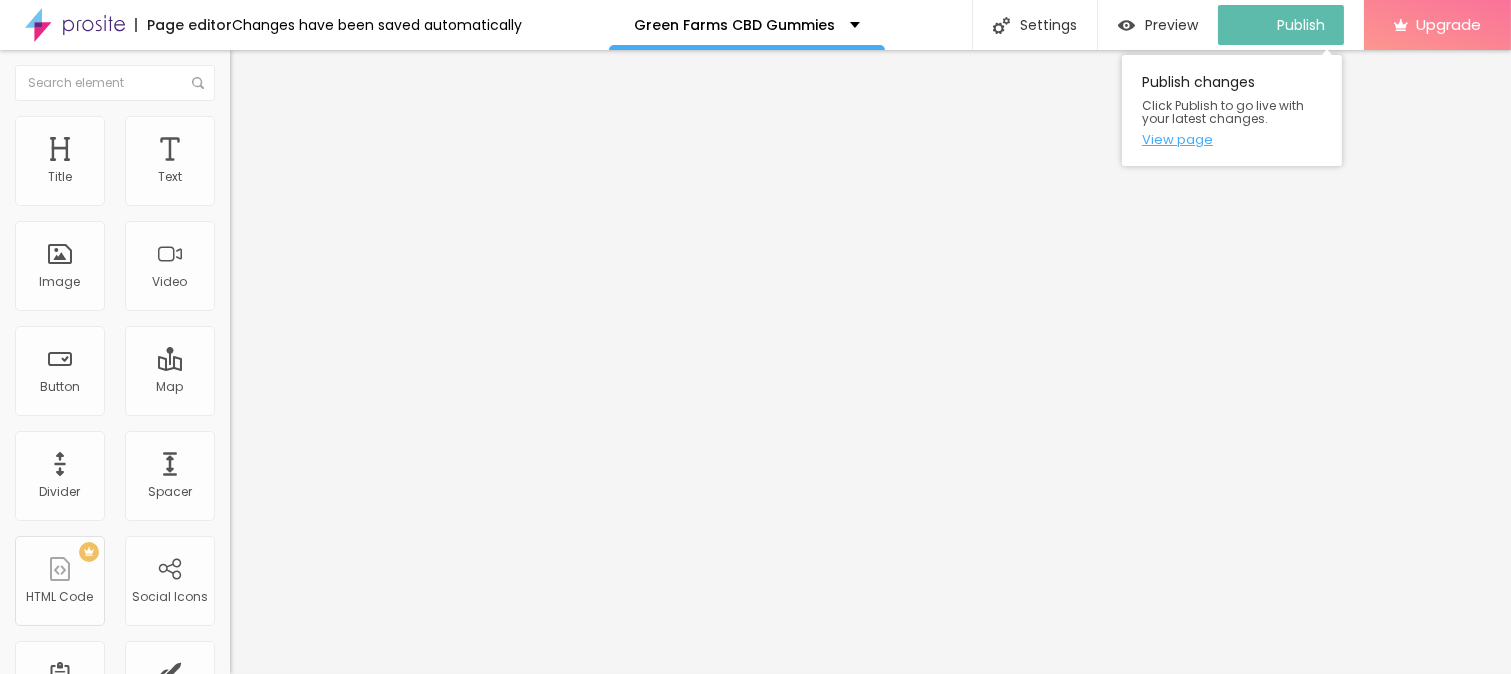 click on "View page" at bounding box center (1232, 139) 